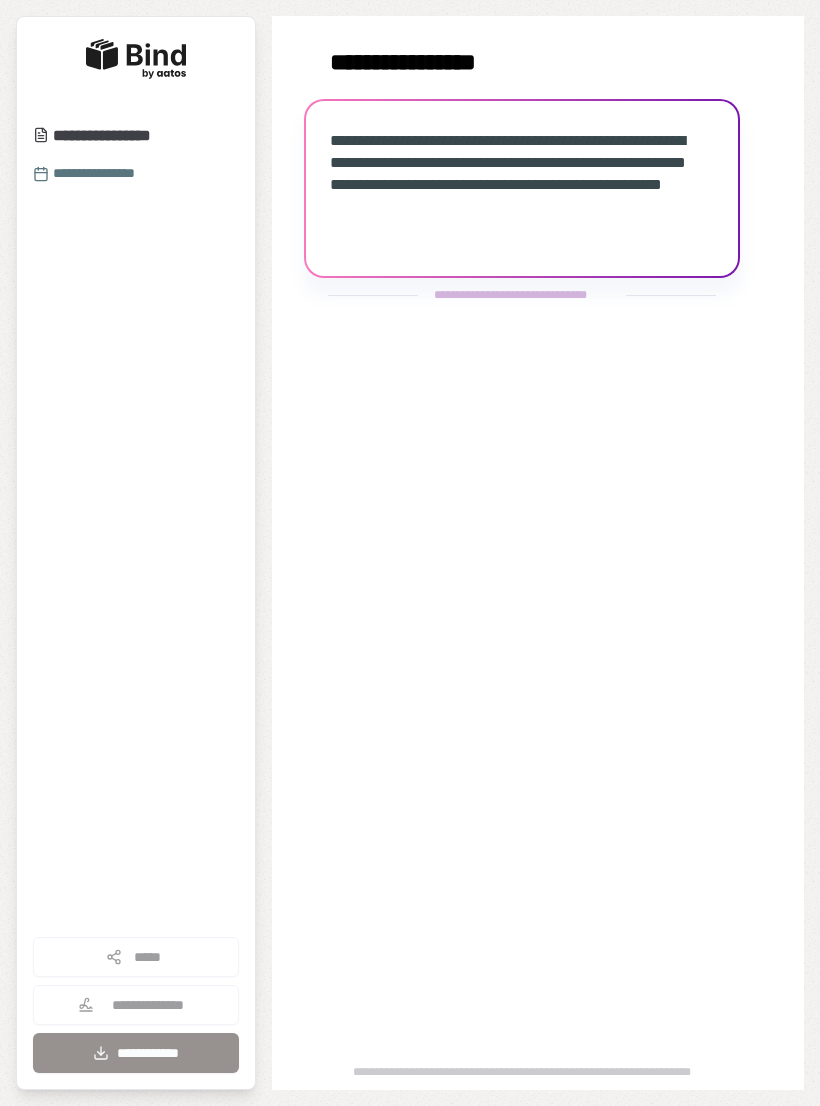 scroll, scrollTop: 0, scrollLeft: 0, axis: both 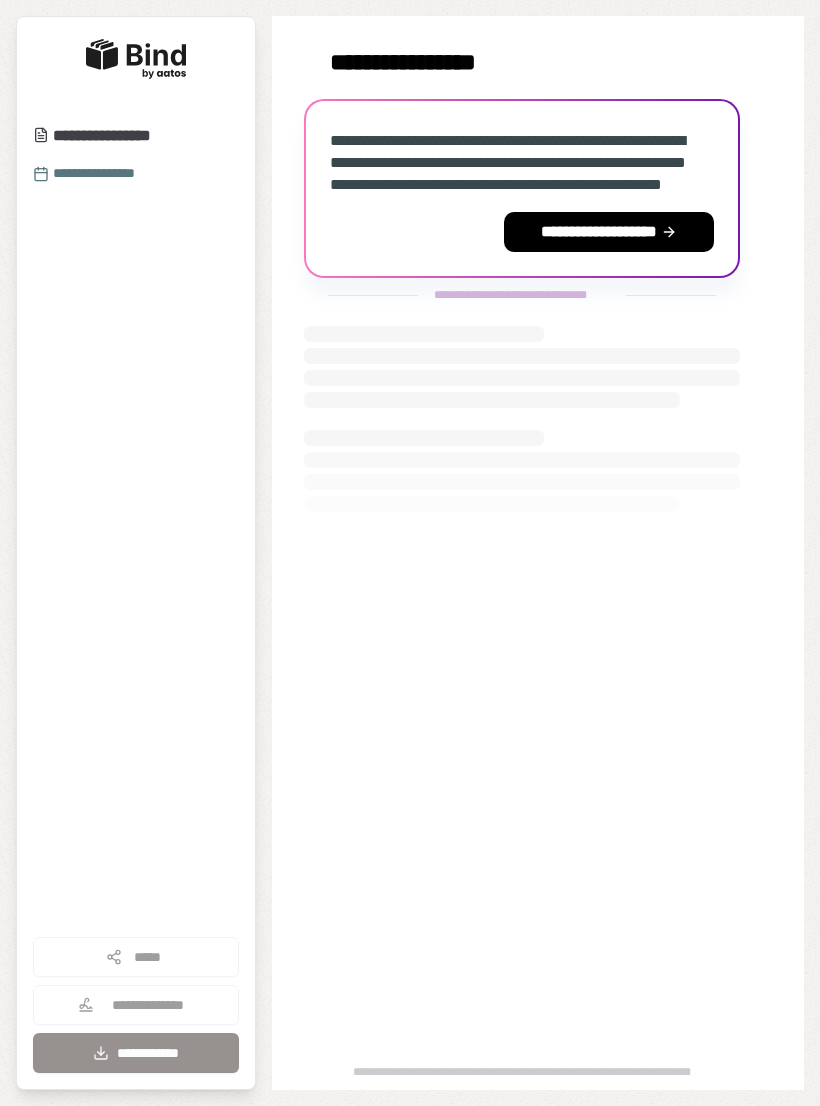 click on "**********" at bounding box center [609, 232] 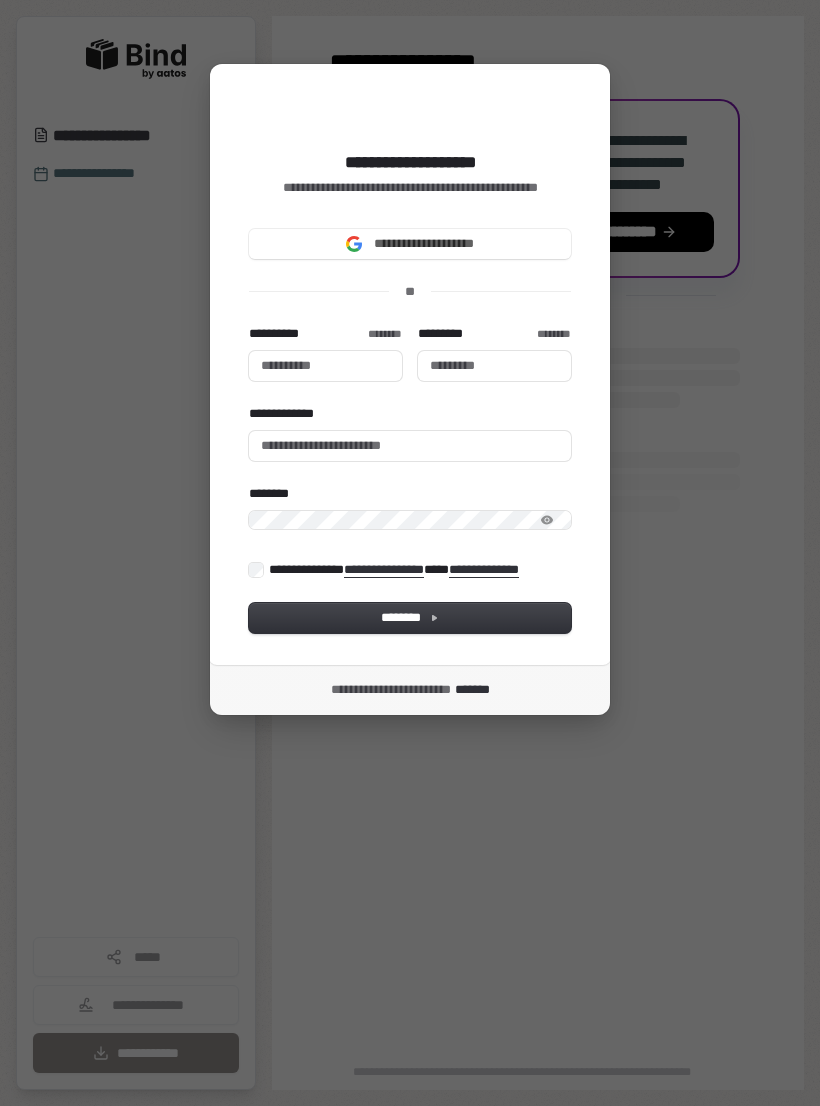 type 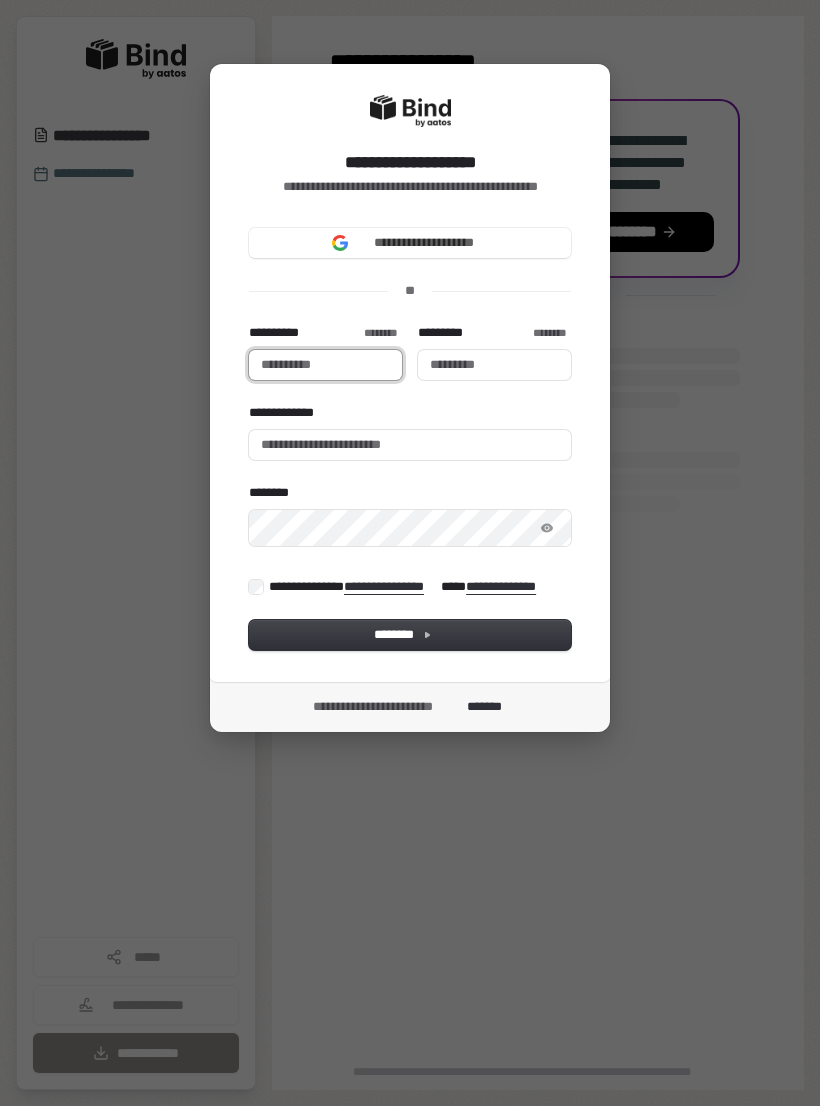 click on "**********" at bounding box center (325, 365) 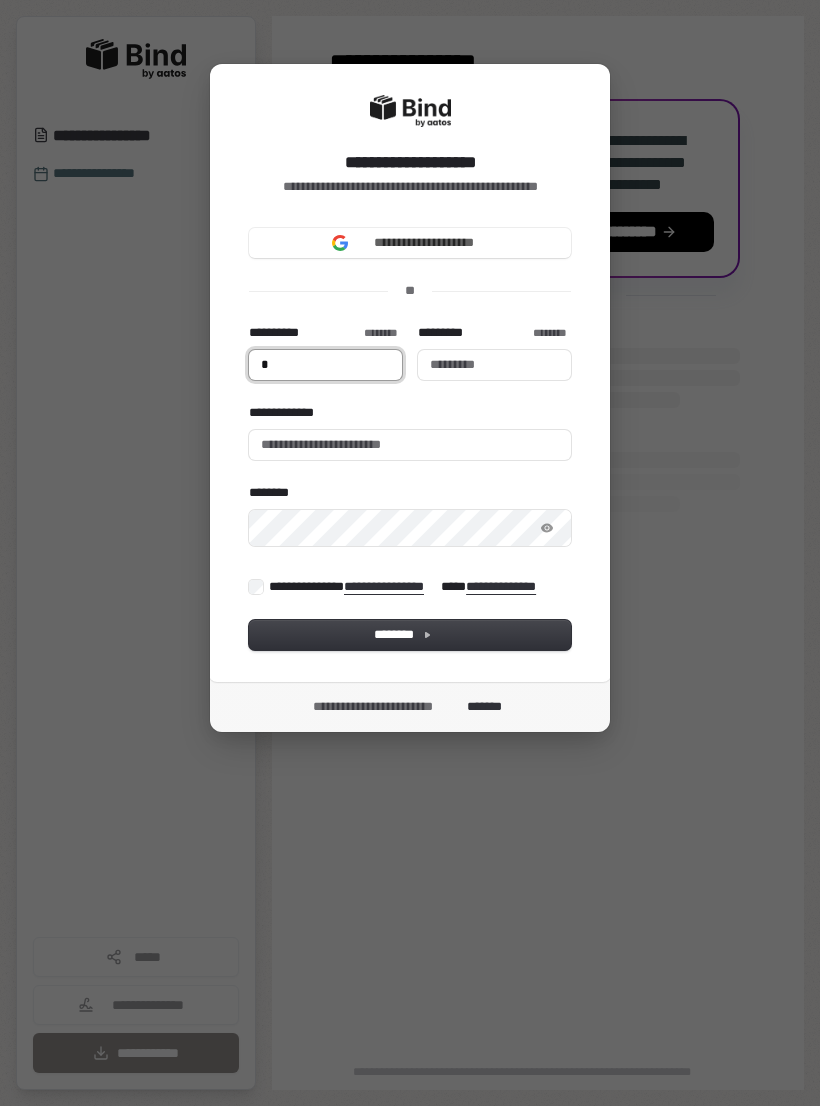 type on "*" 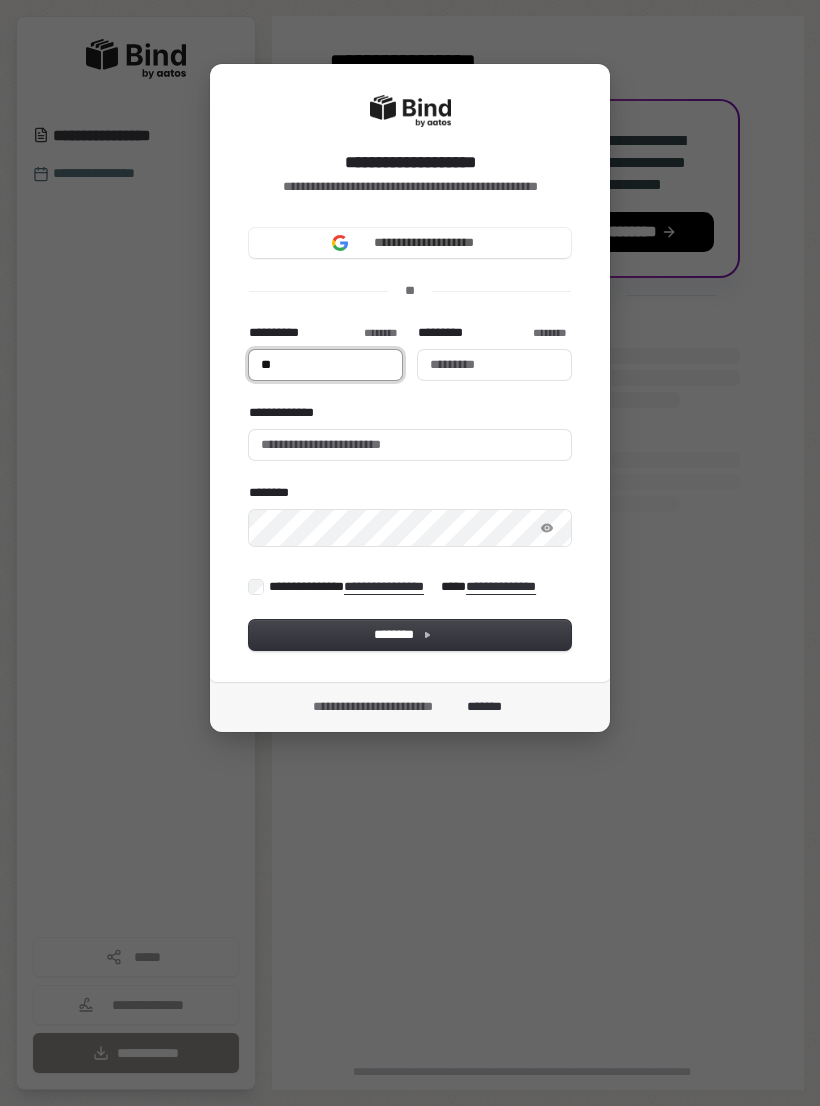 type on "**" 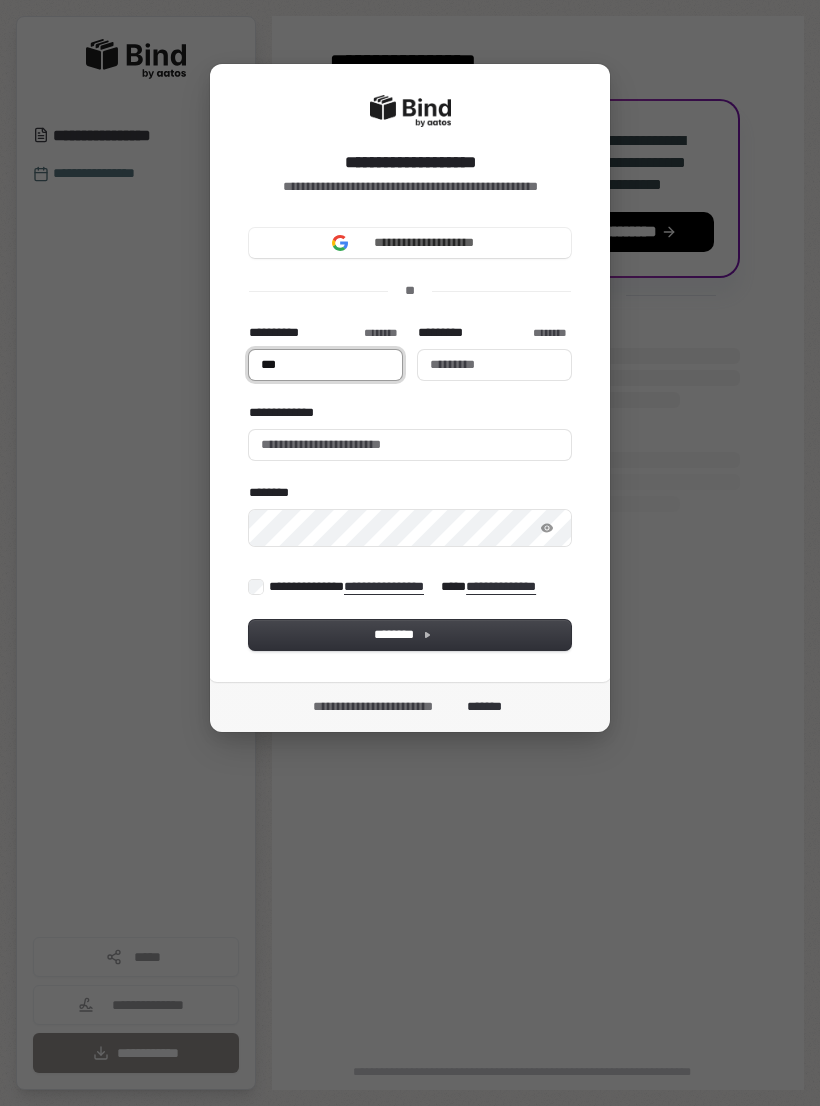 type on "***" 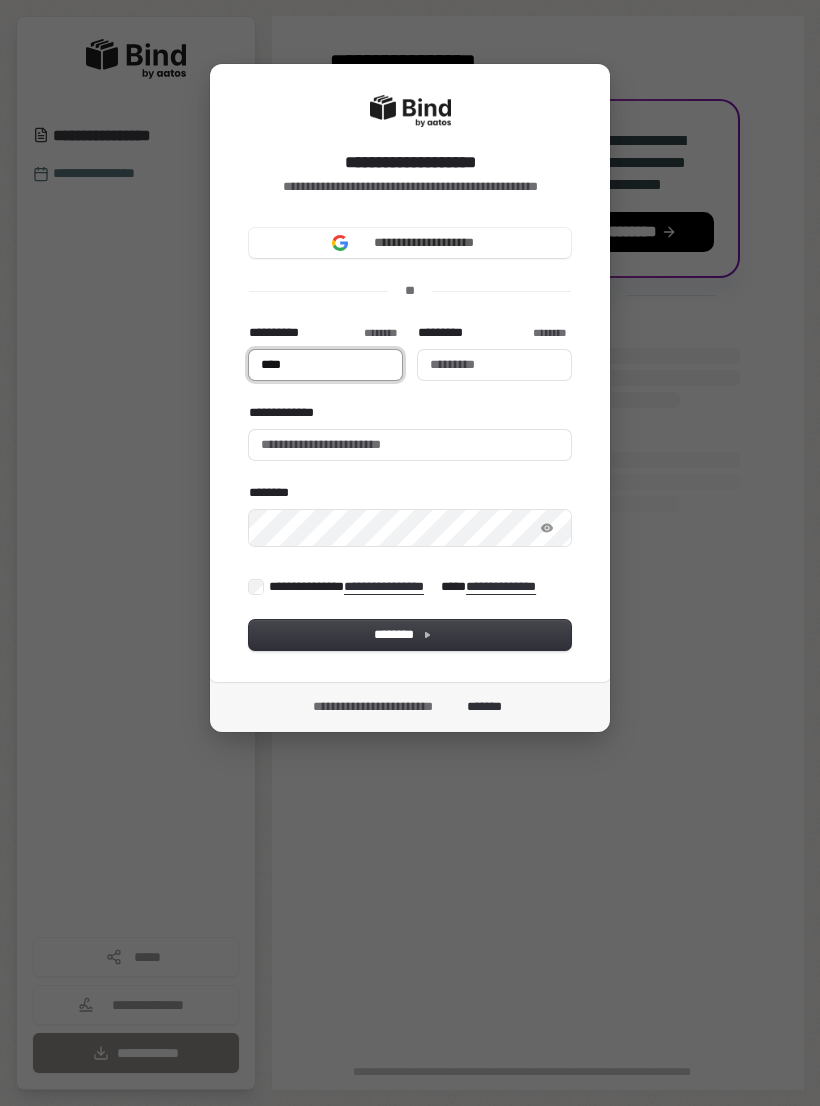 type on "****" 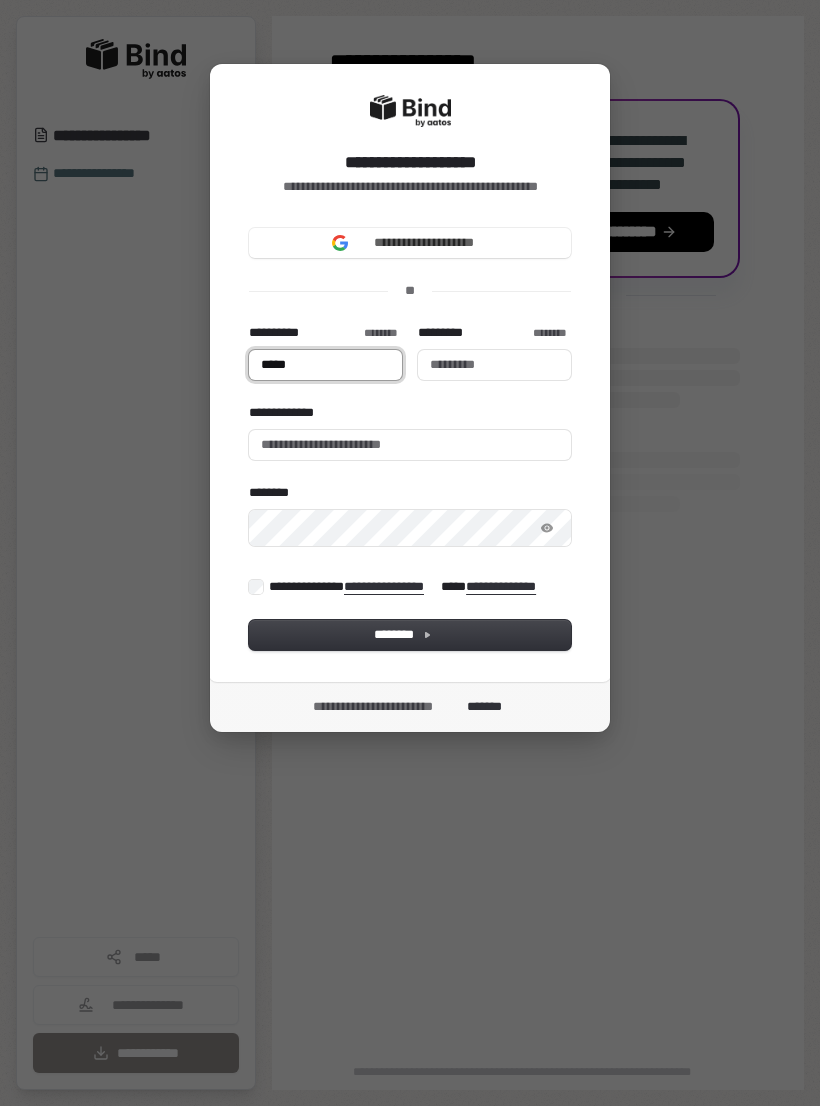 type on "*****" 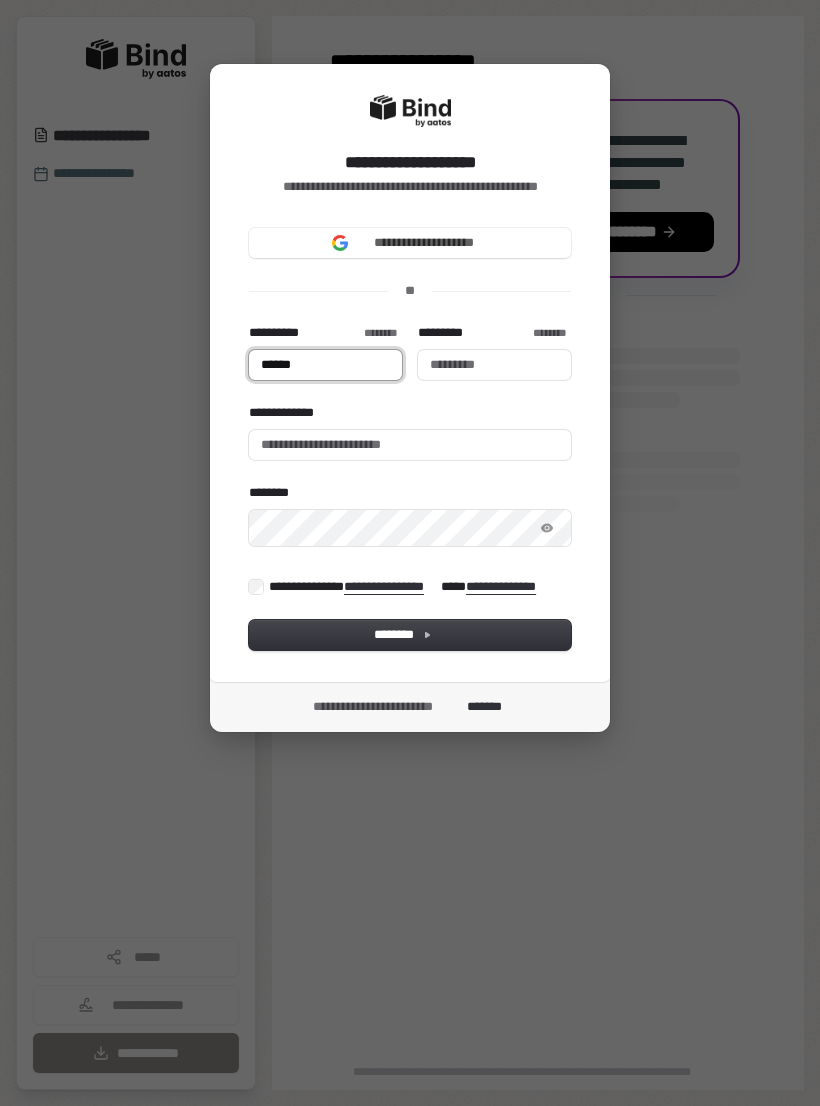 type on "******" 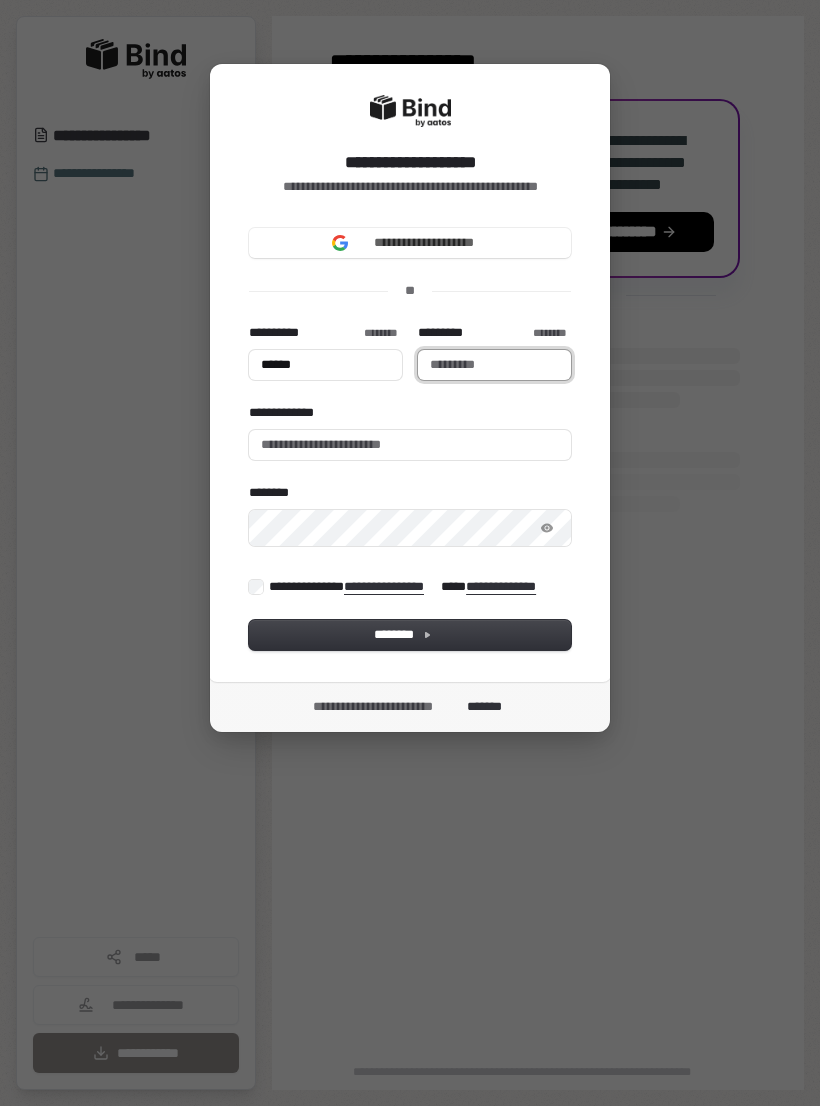 click on "*********" at bounding box center (494, 365) 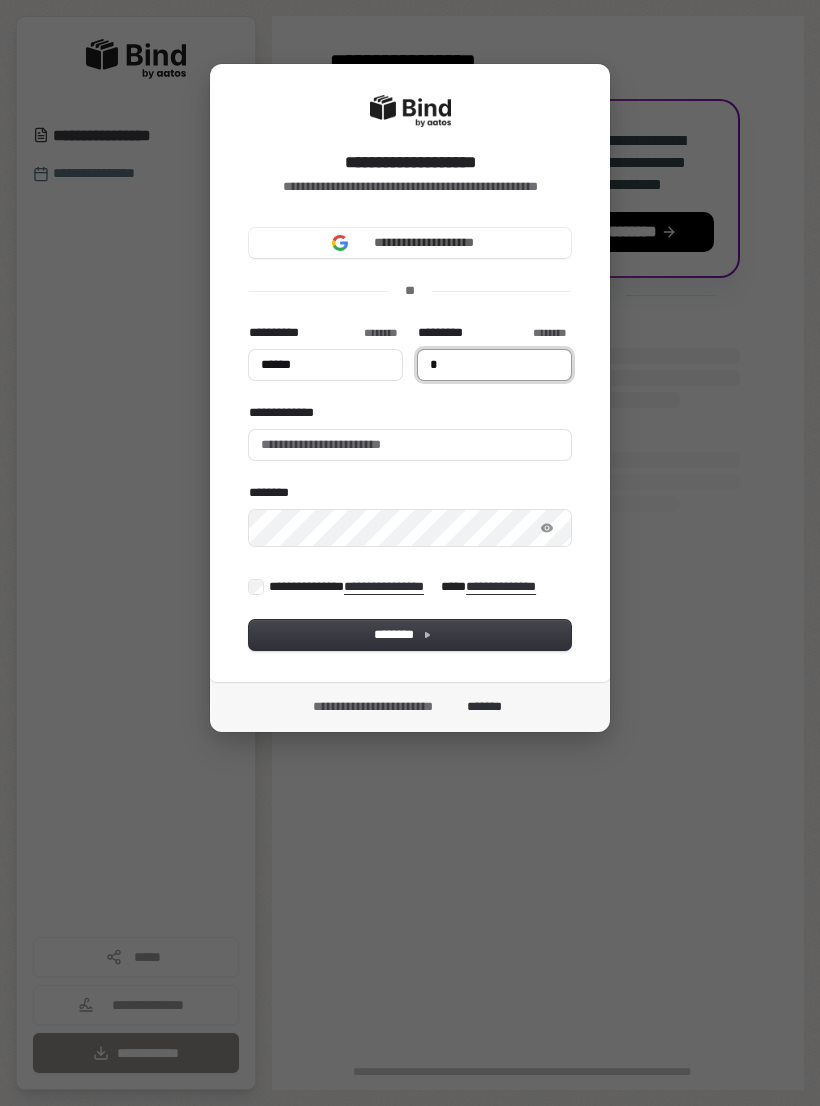 type on "**" 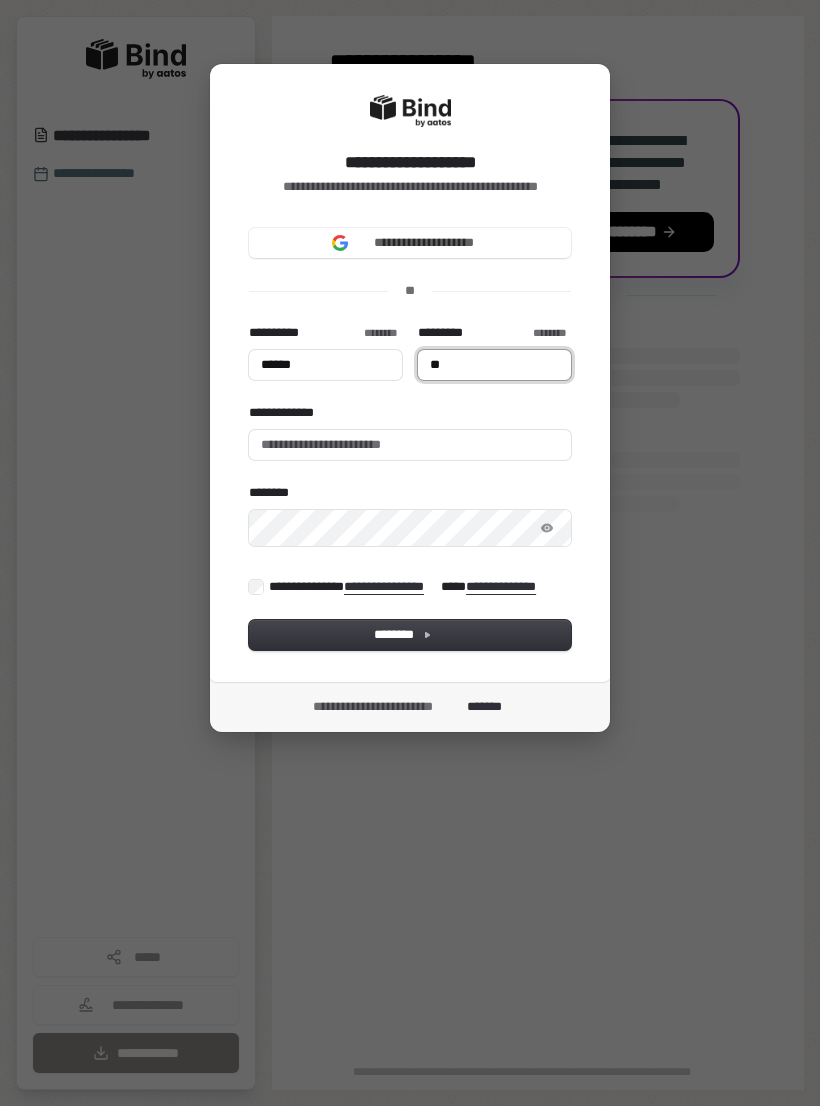 type on "******" 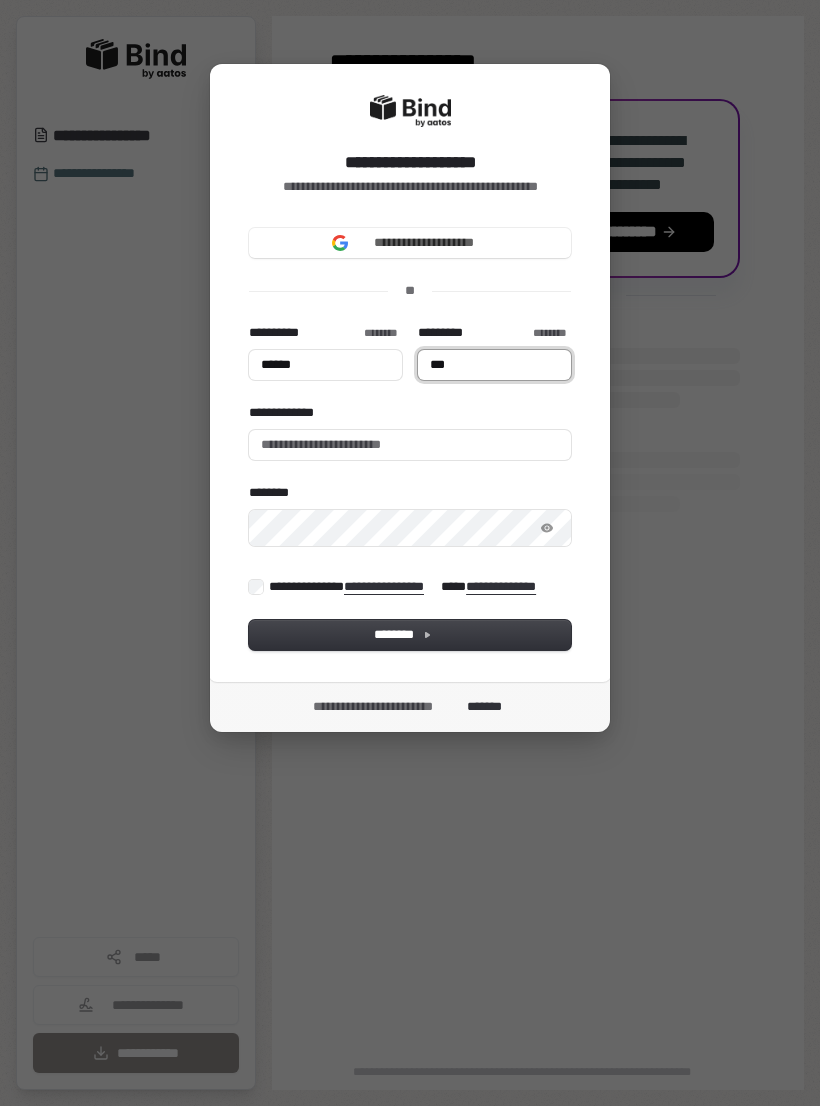 type on "******" 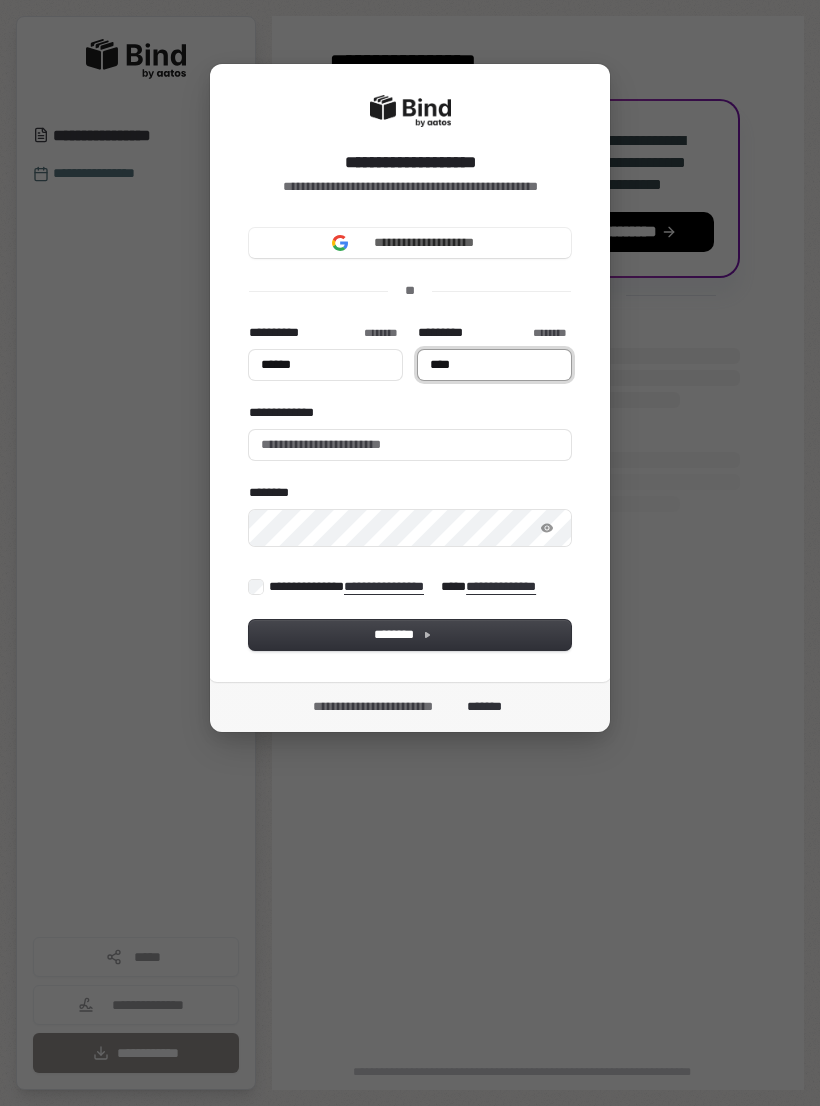 type on "******" 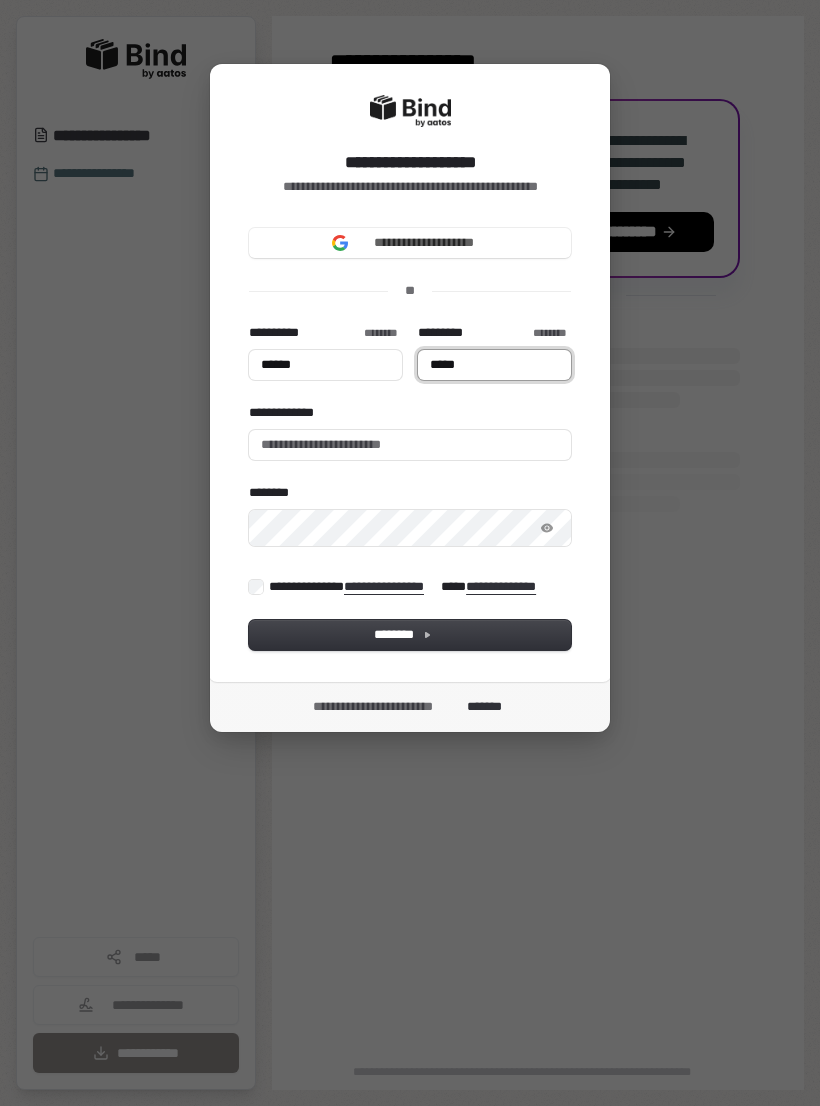 type on "******" 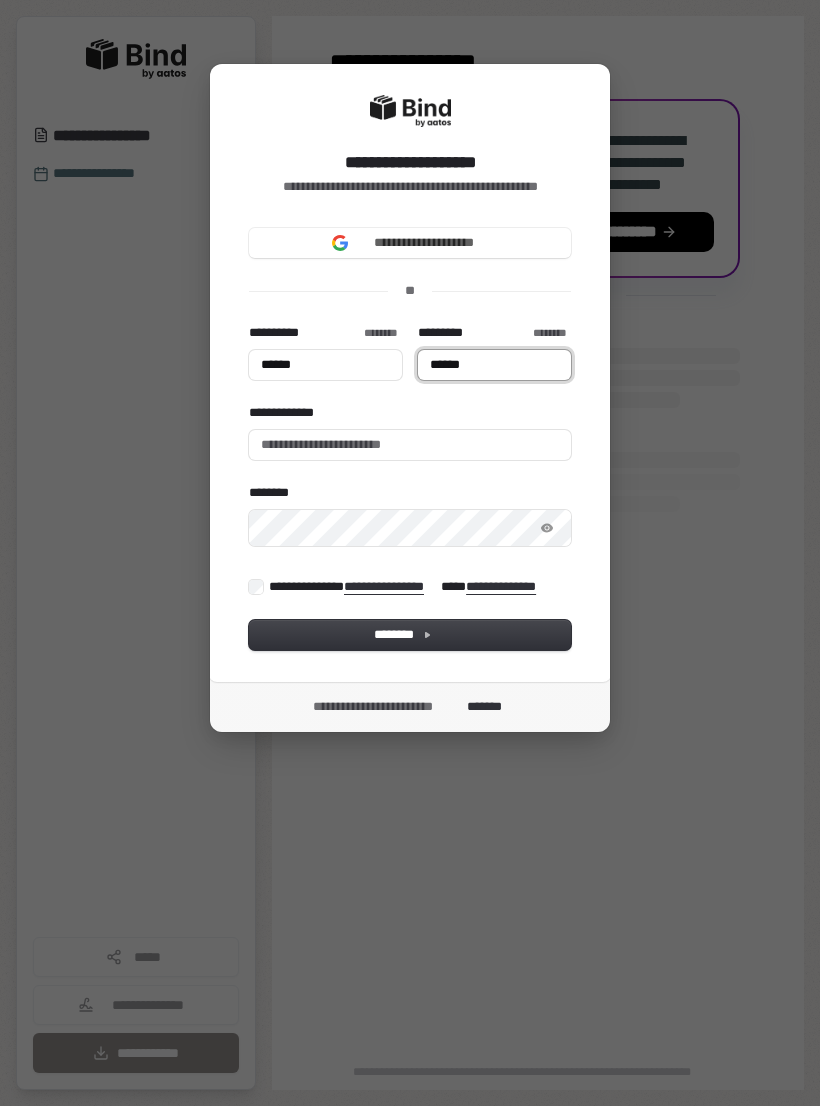 type on "******" 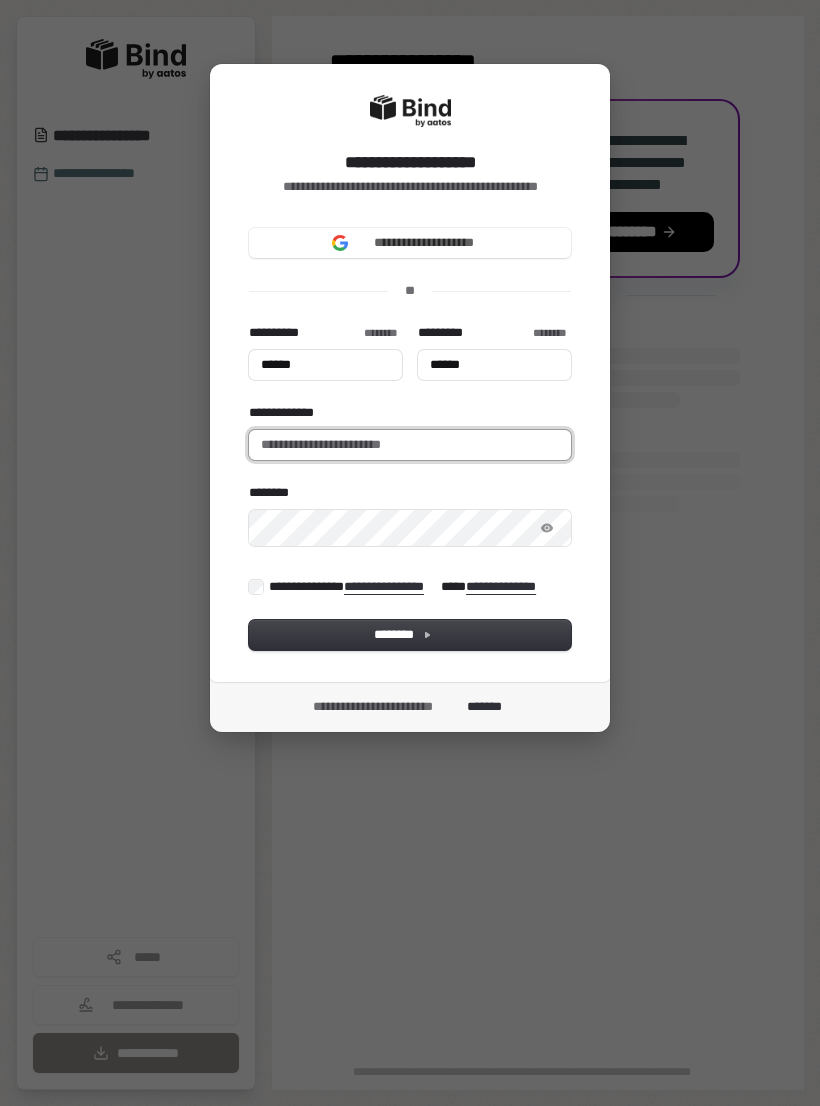 click on "**********" at bounding box center [410, 445] 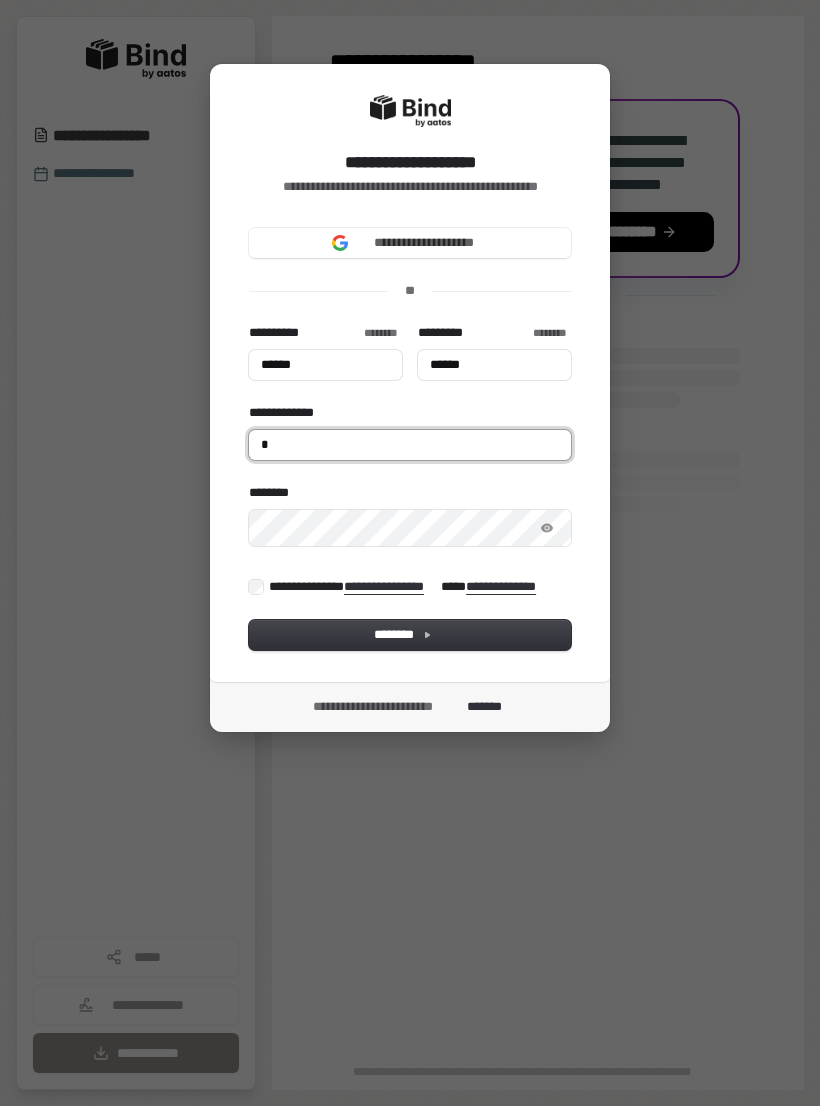 type 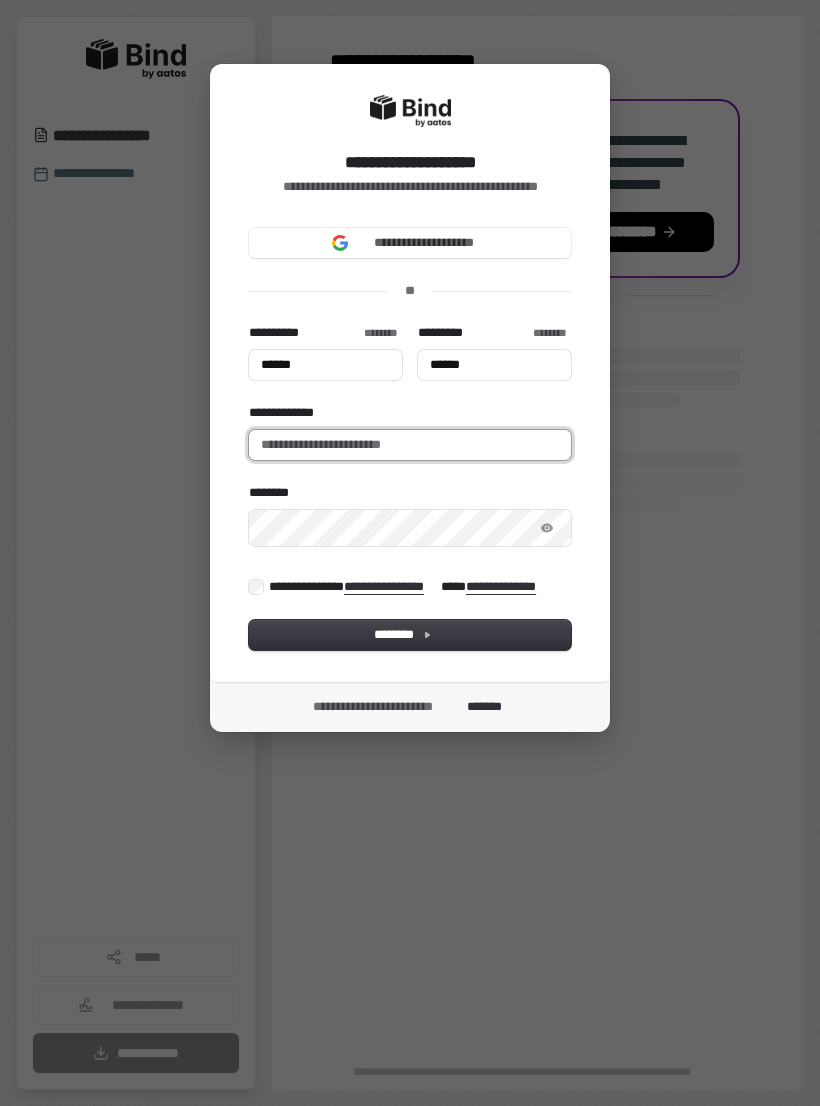 type on "******" 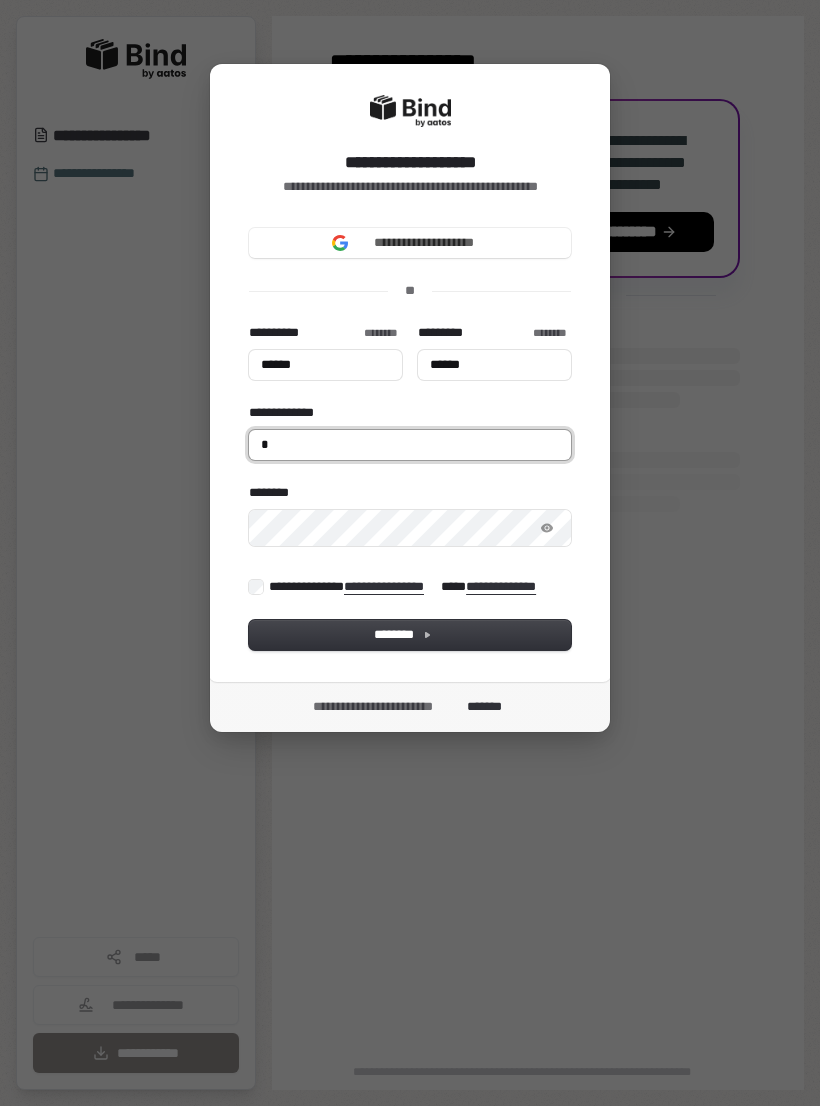 type on "**********" 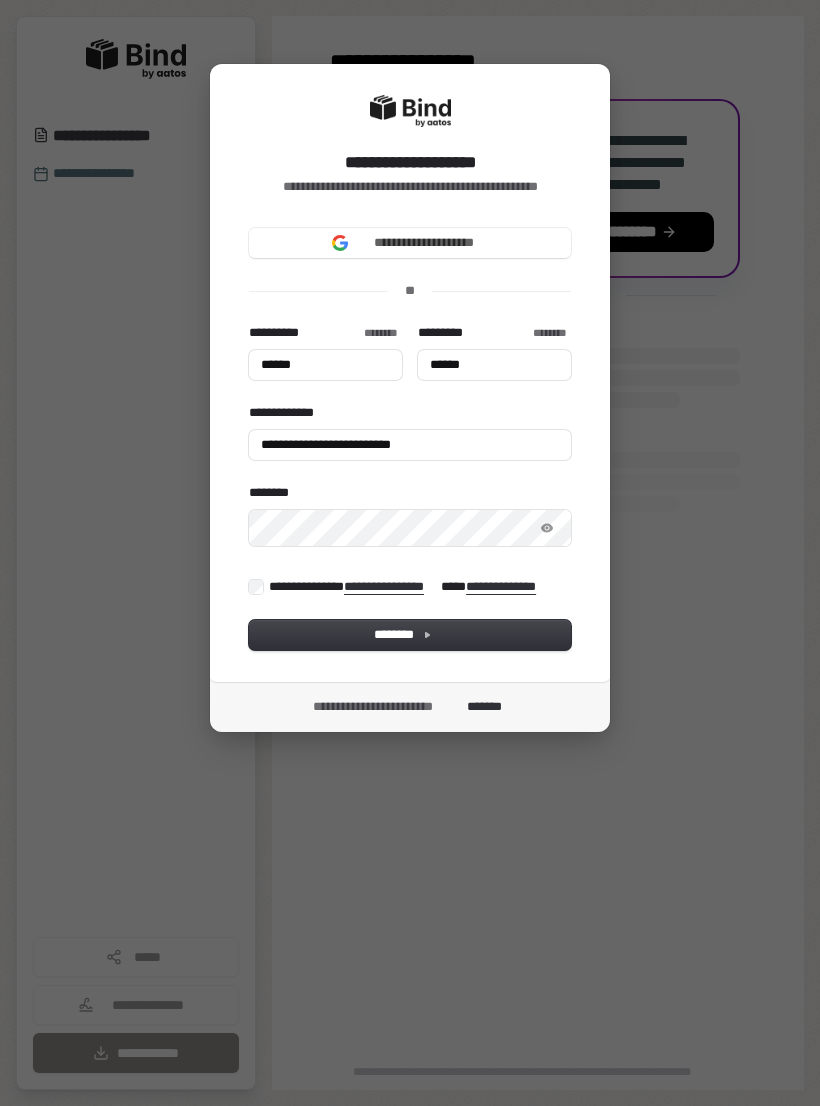 type on "******" 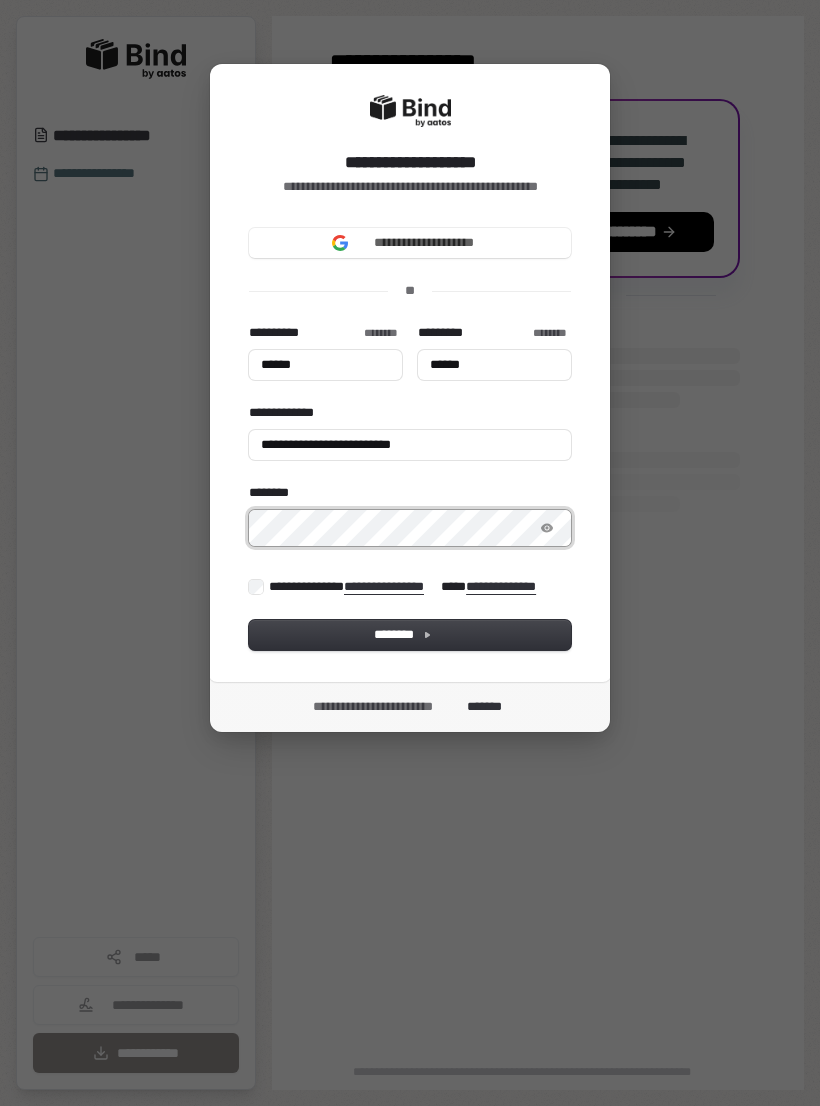 type on "******" 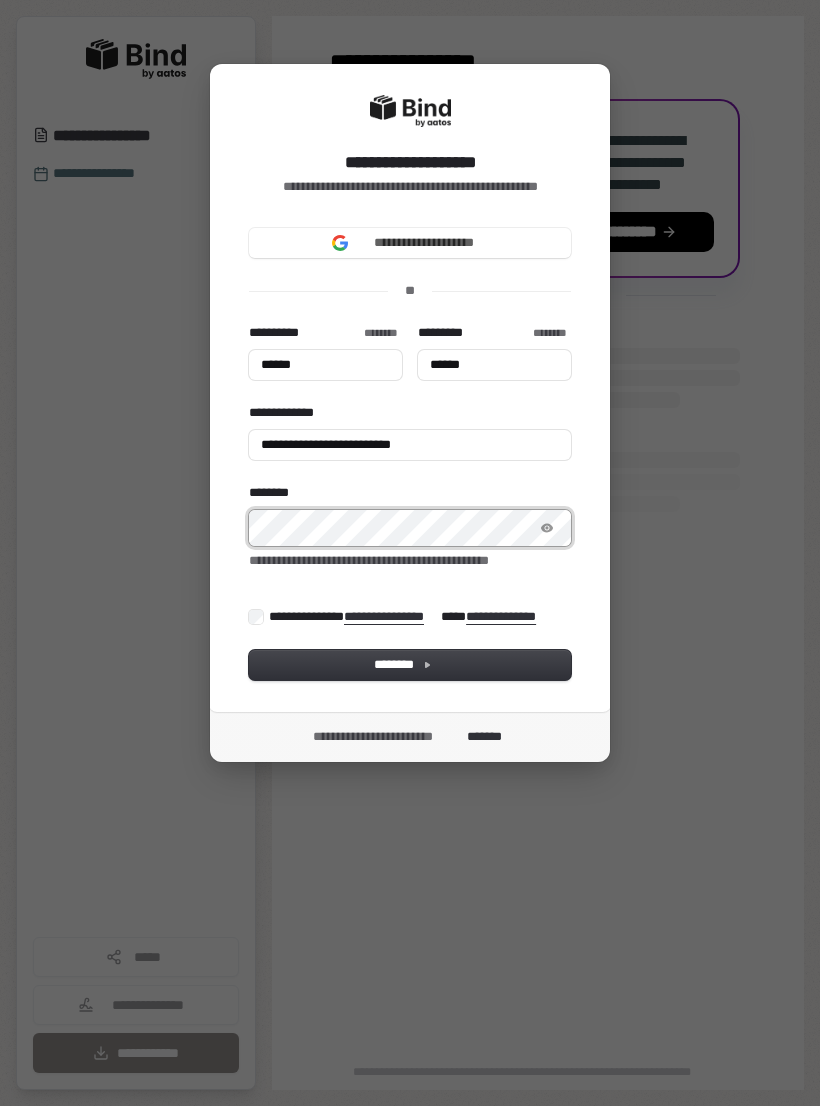 type on "******" 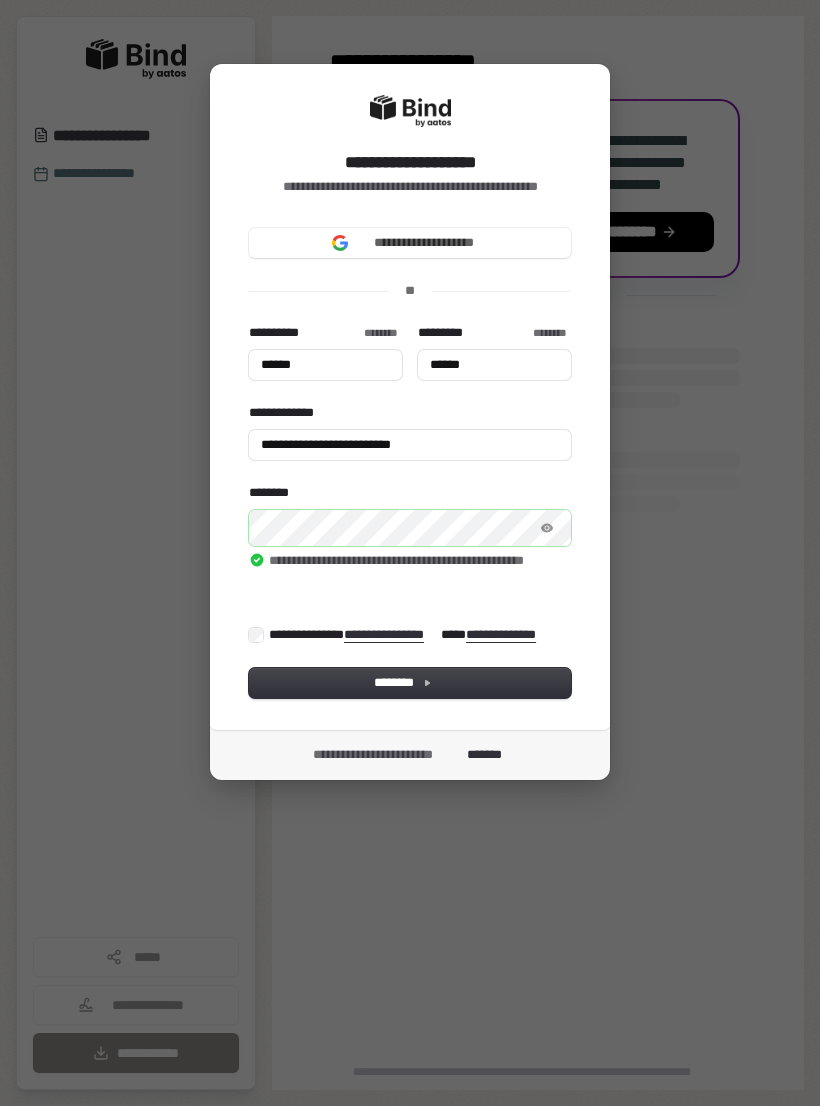 click on "********" at bounding box center [410, 683] 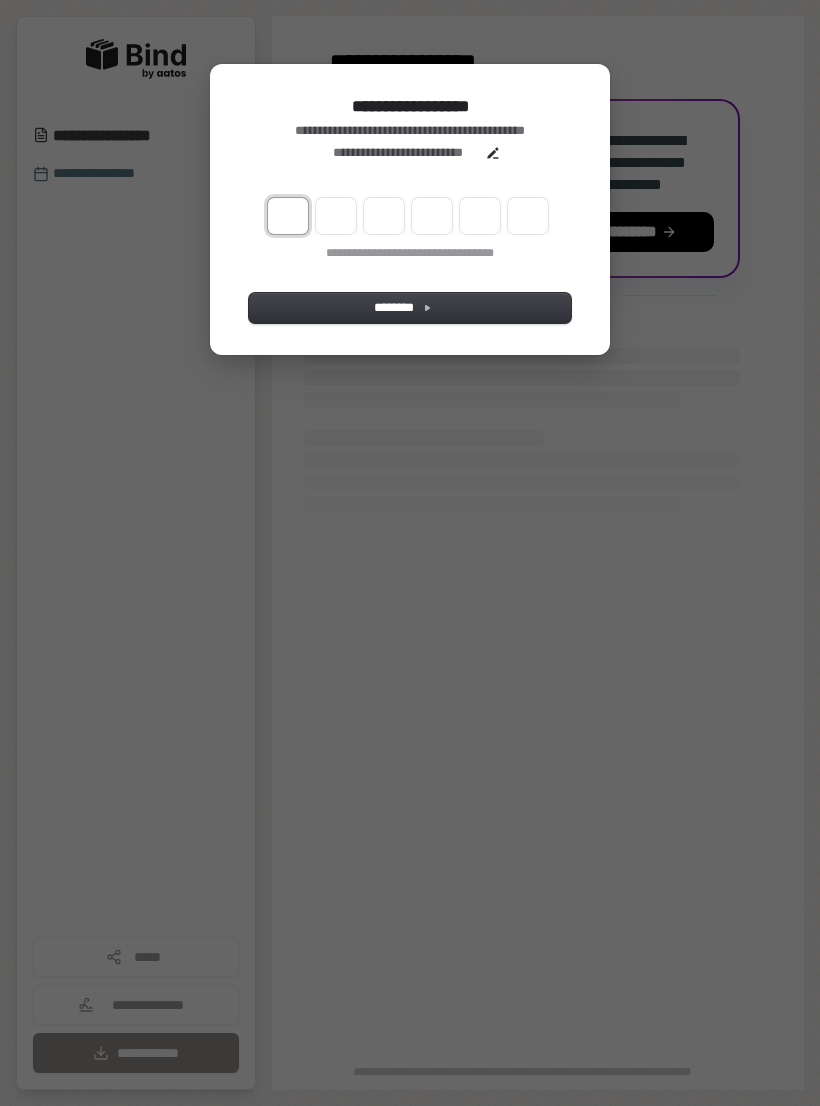 type on "*" 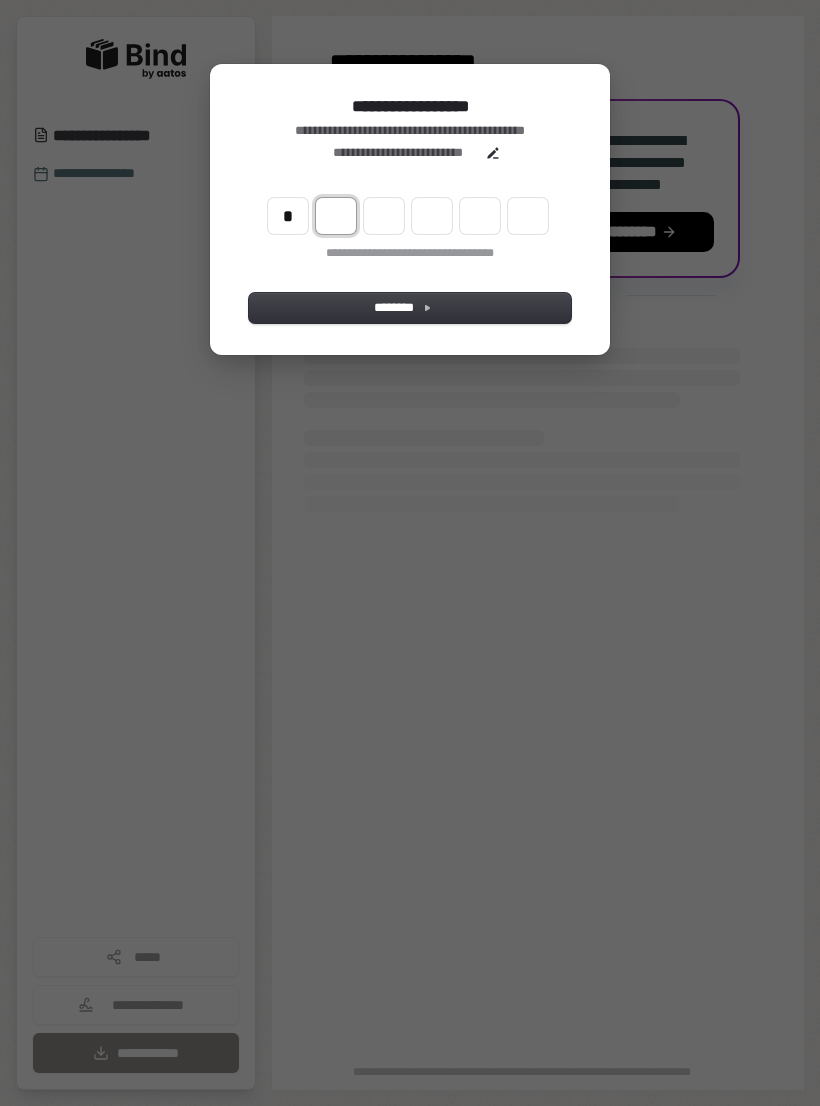type on "*" 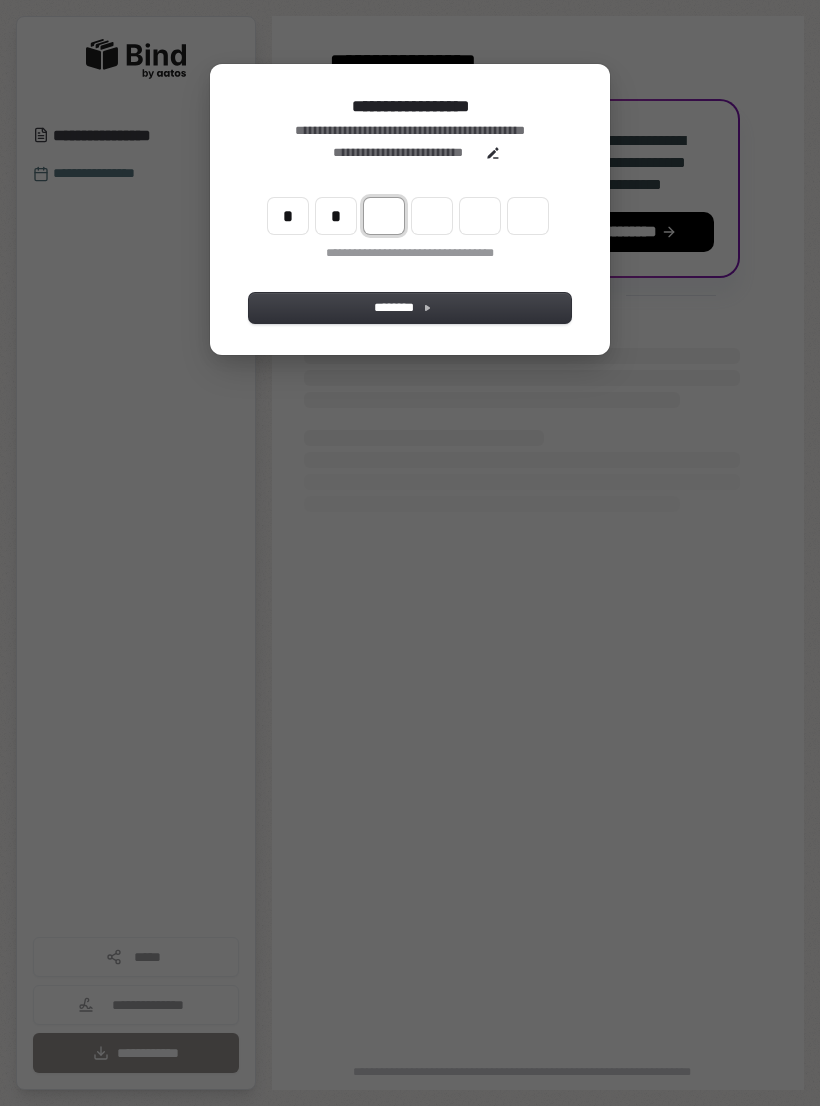 type on "**" 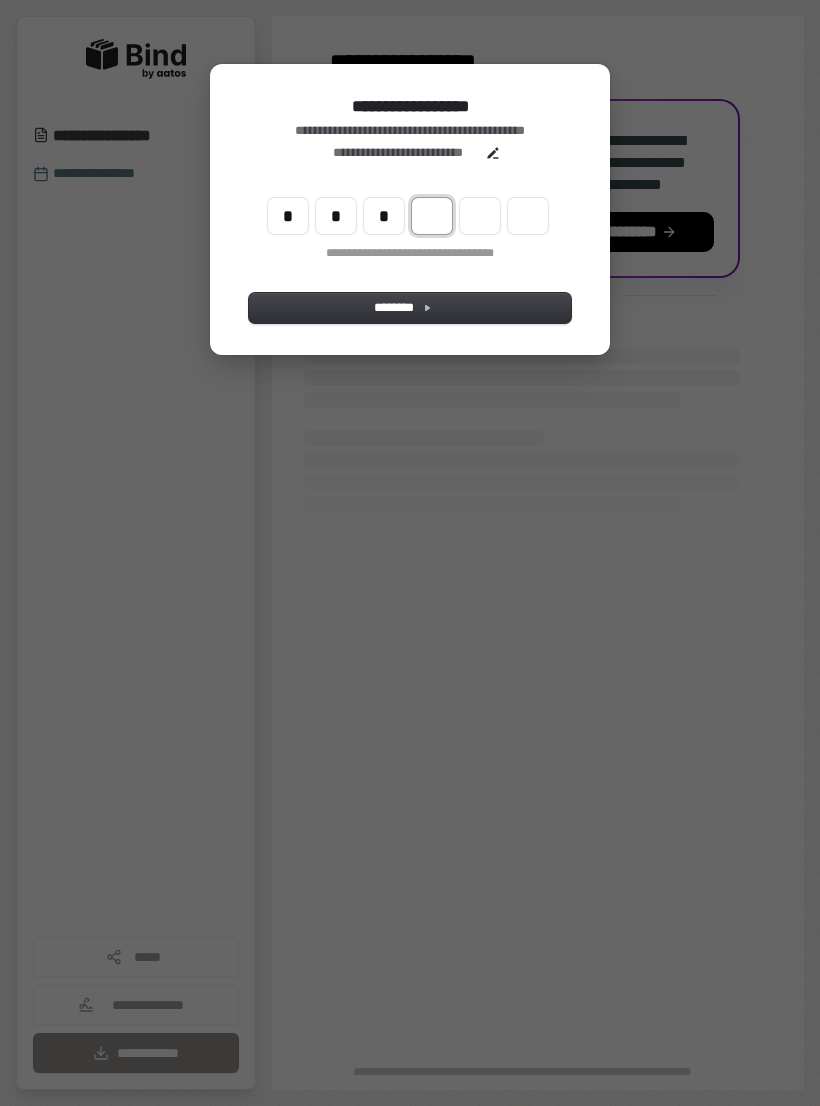 type on "***" 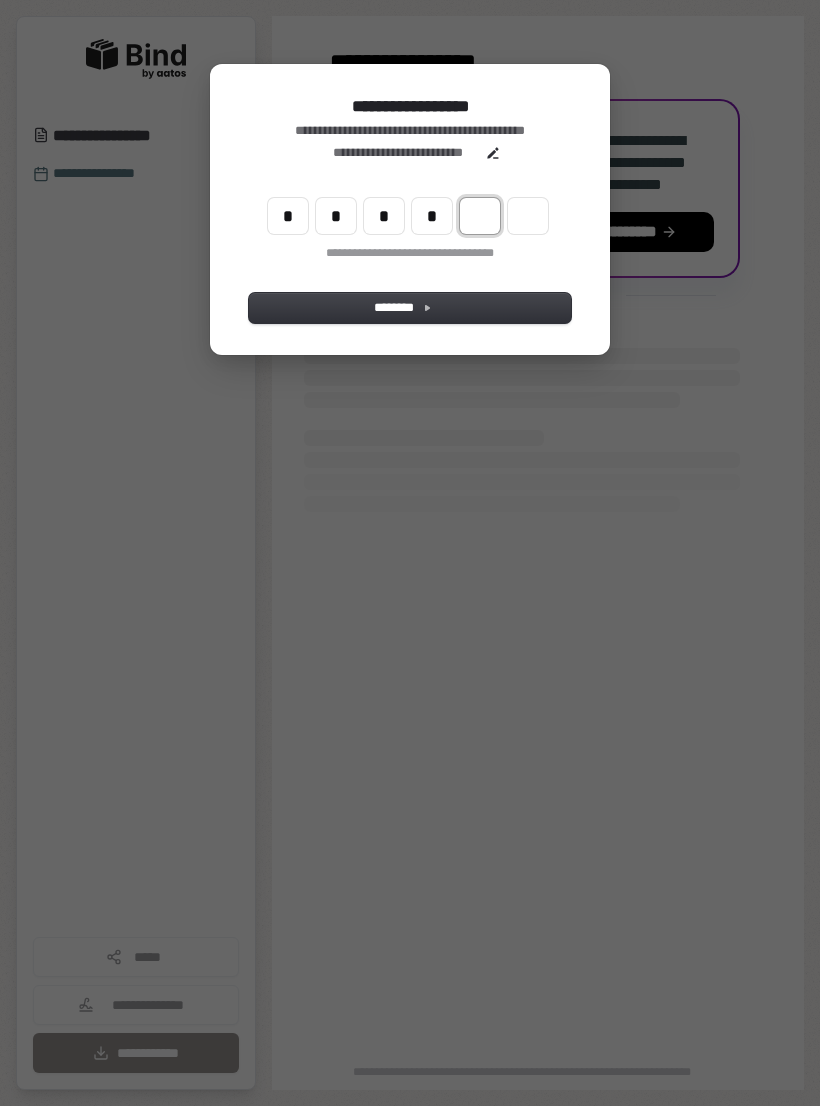 type on "****" 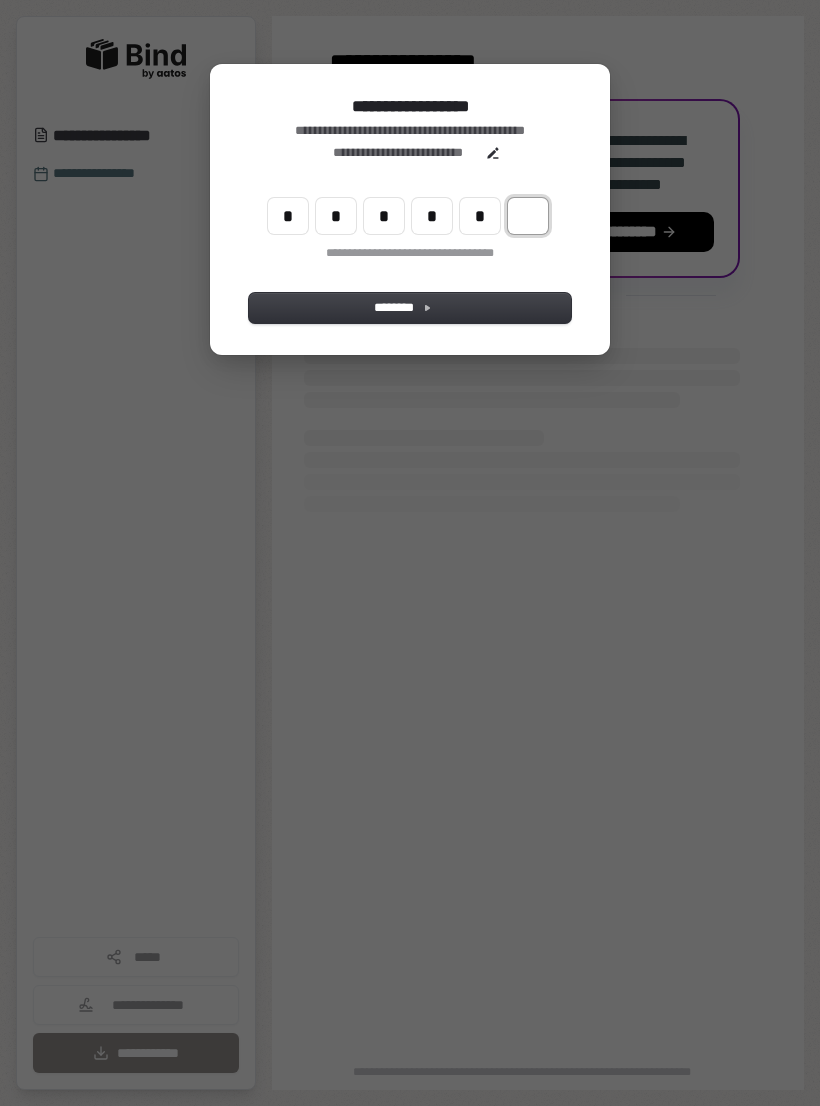 type on "*****" 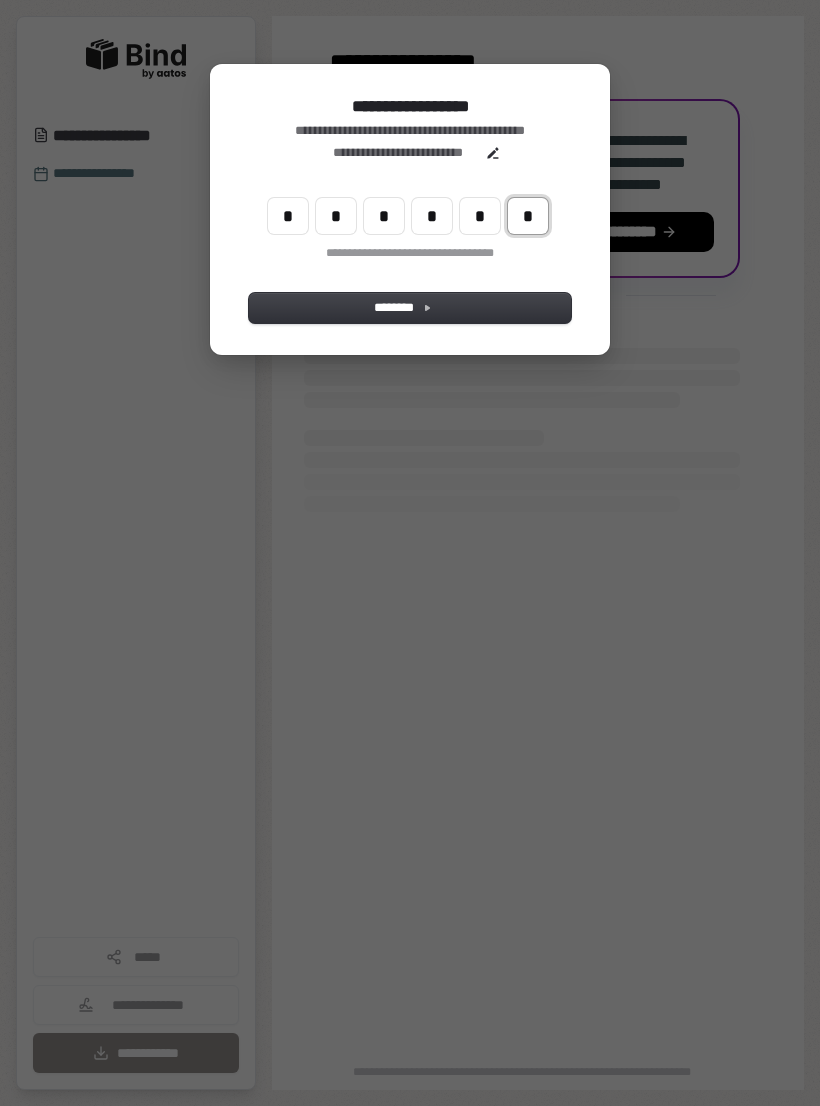 type on "******" 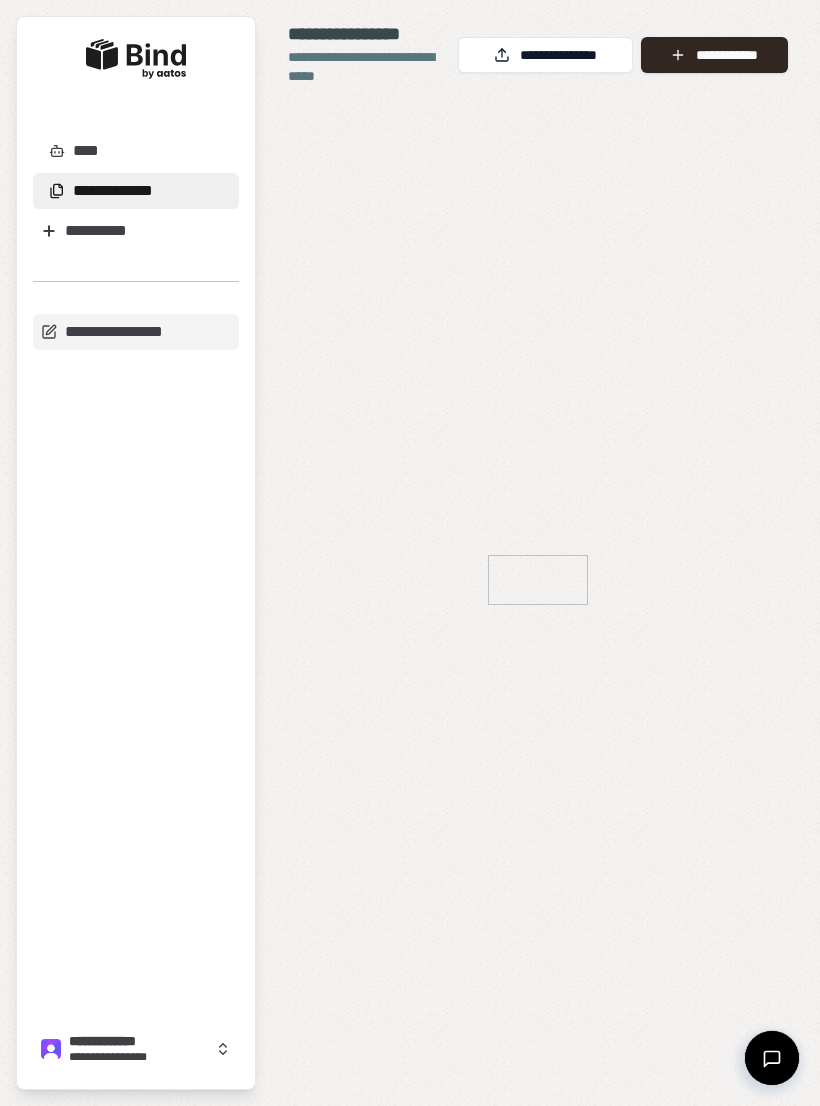 scroll, scrollTop: 0, scrollLeft: 0, axis: both 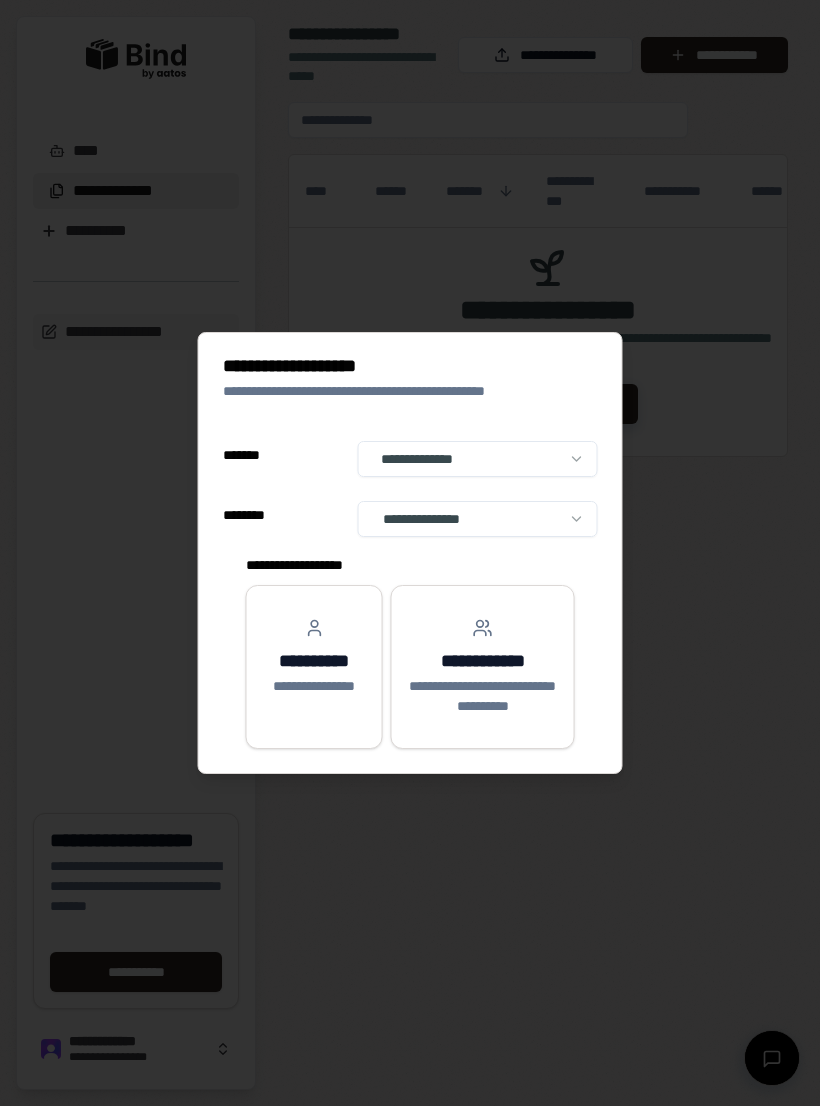 select on "**" 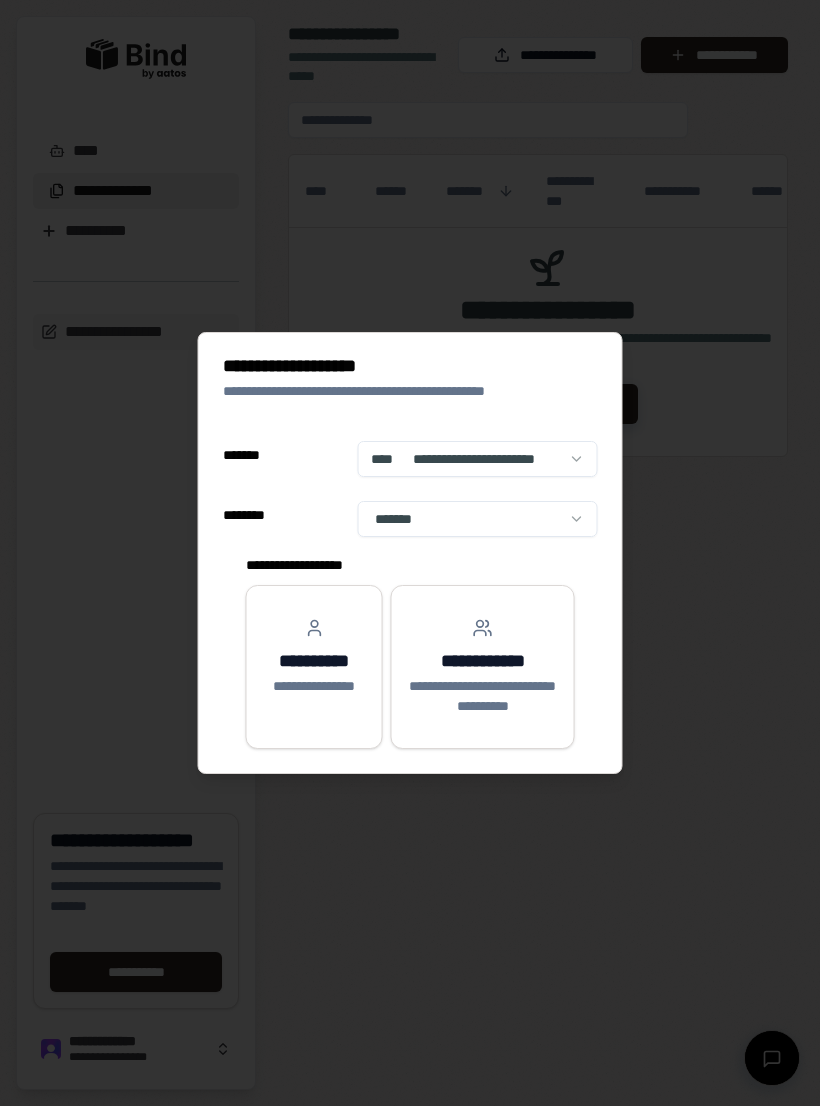 click on "**********" at bounding box center [314, 667] 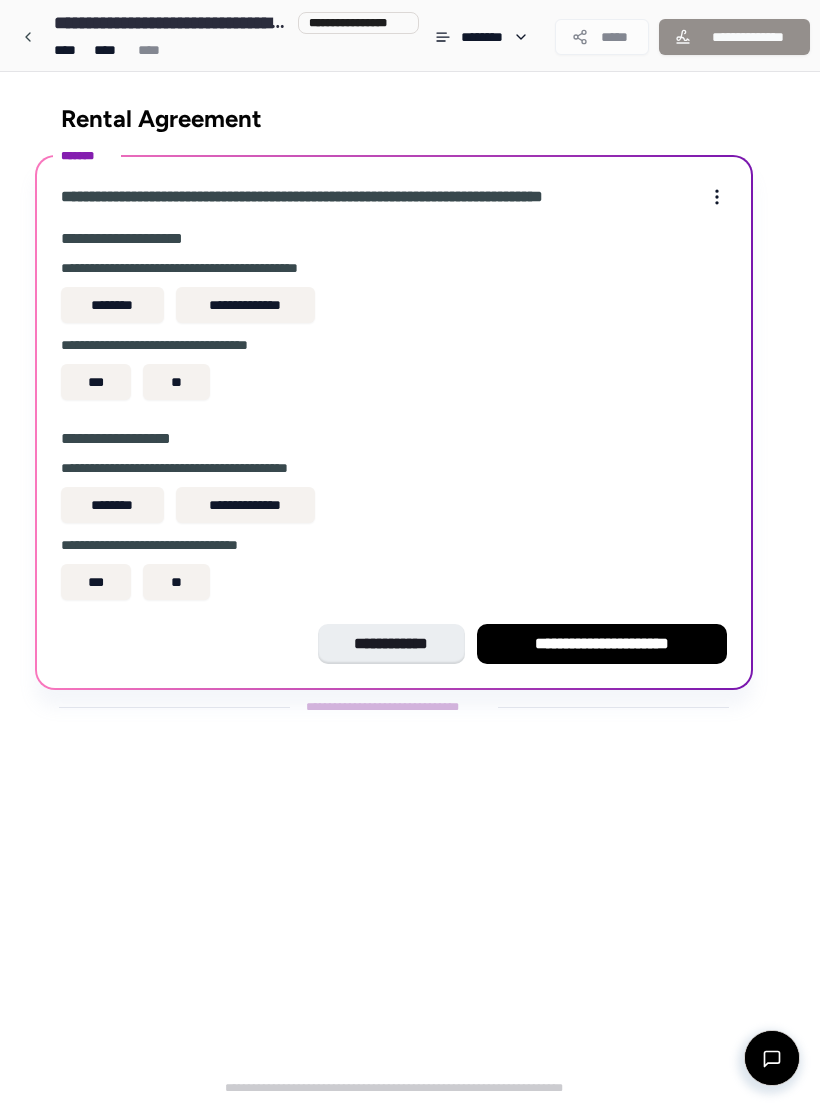 click on "**********" at bounding box center (245, 305) 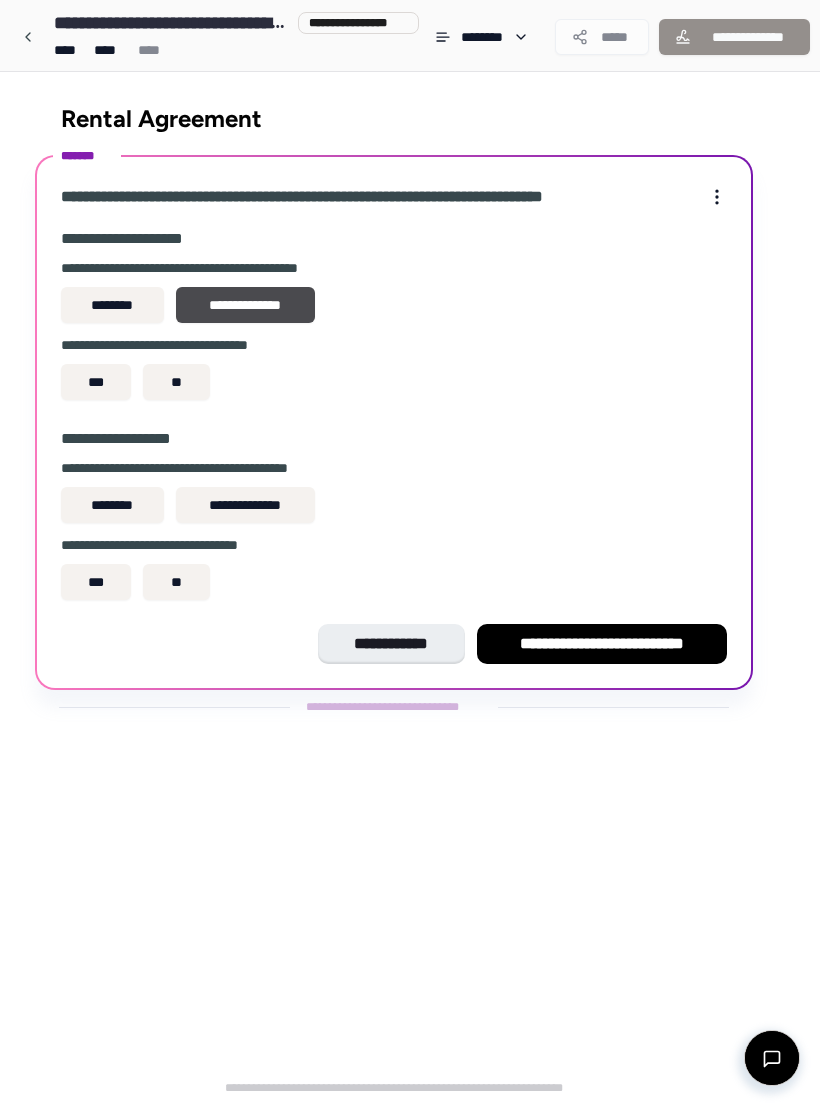 click on "***" at bounding box center (96, 382) 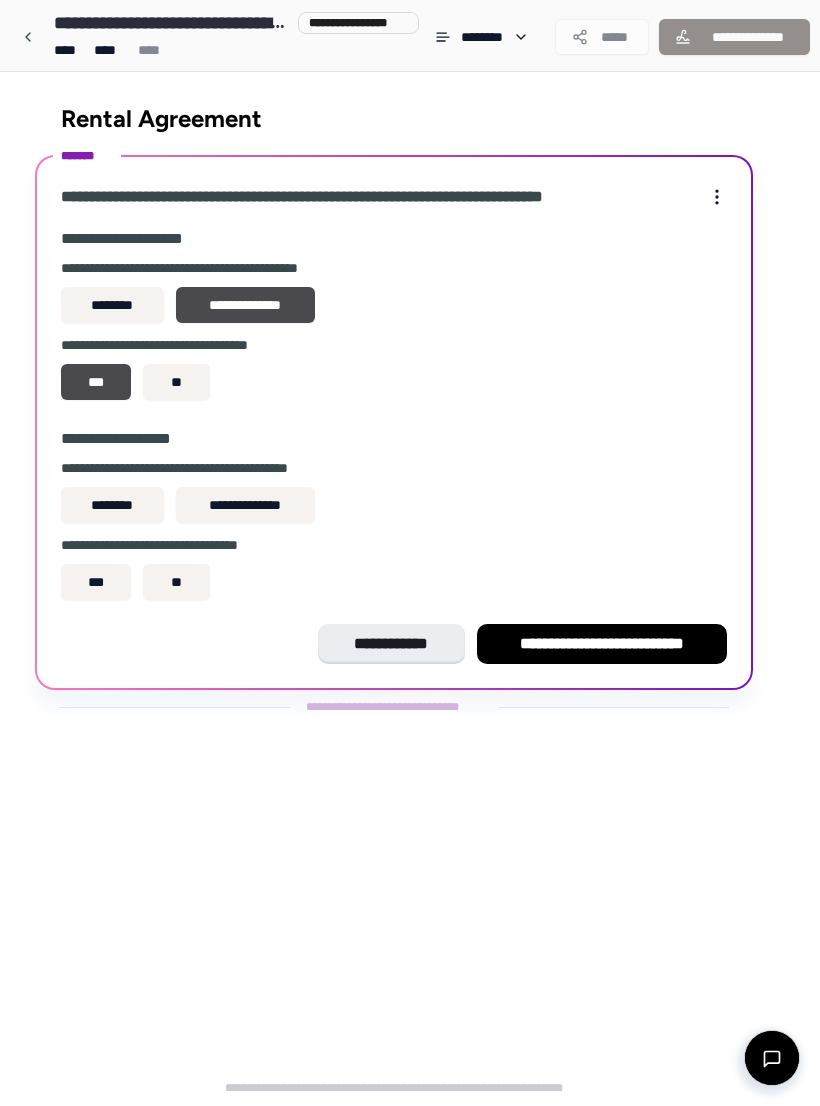 click on "**********" at bounding box center (245, 505) 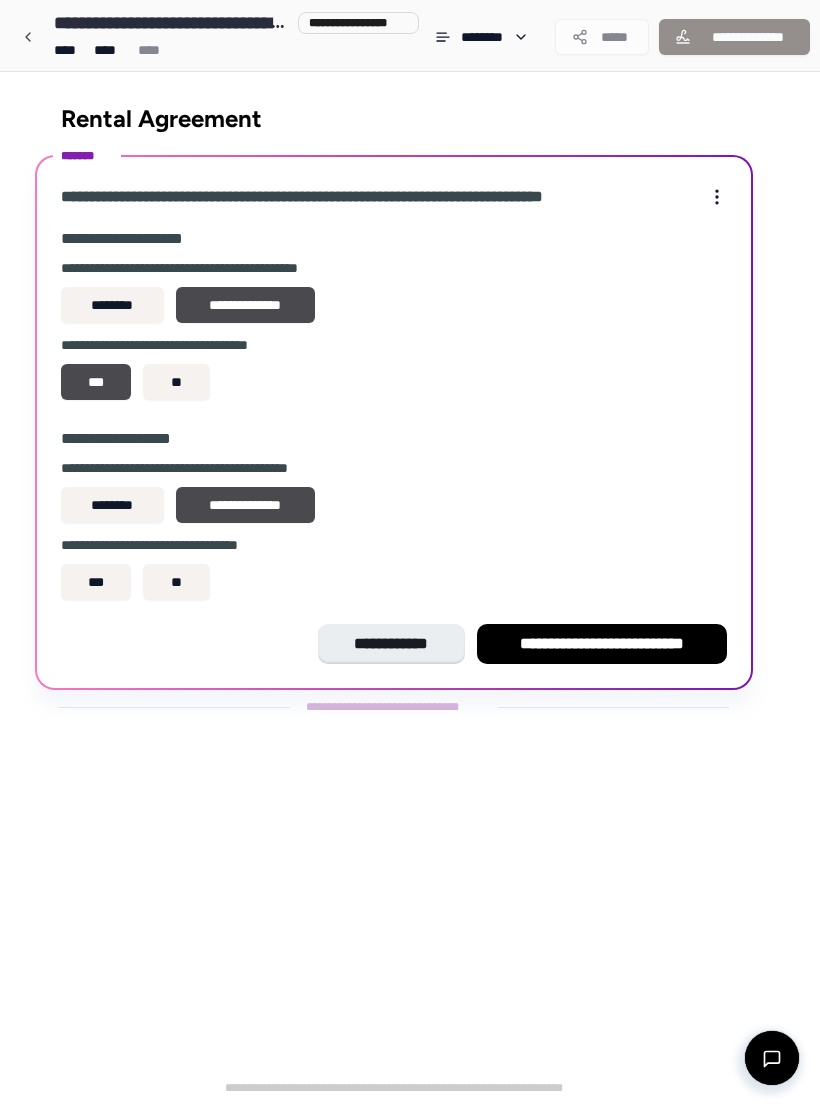 click on "***" at bounding box center (96, 582) 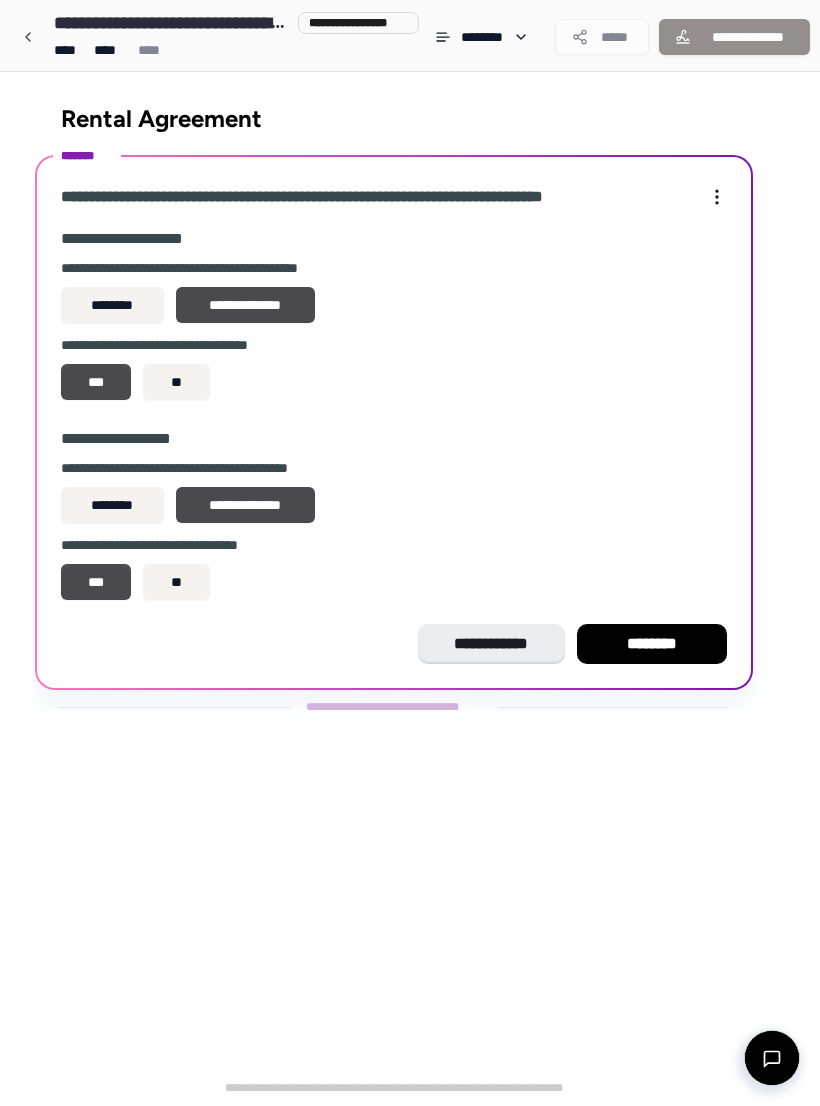 click on "********" at bounding box center [652, 644] 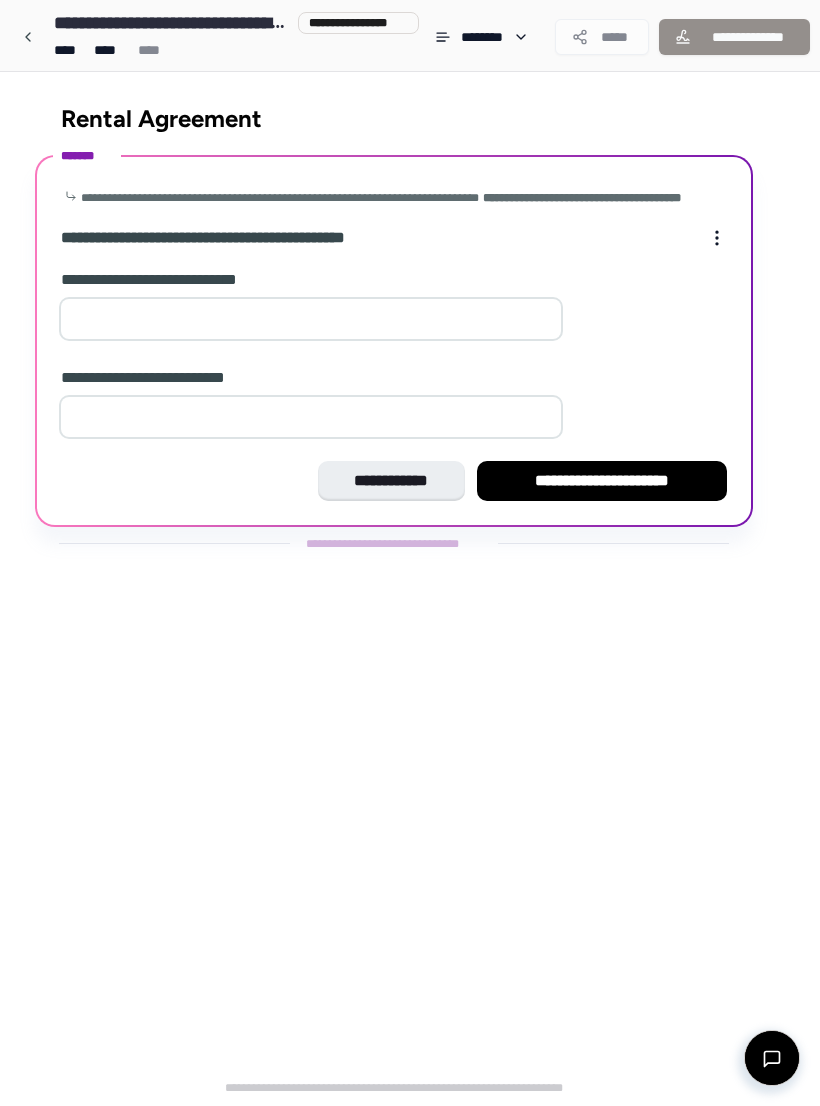 click at bounding box center [311, 319] 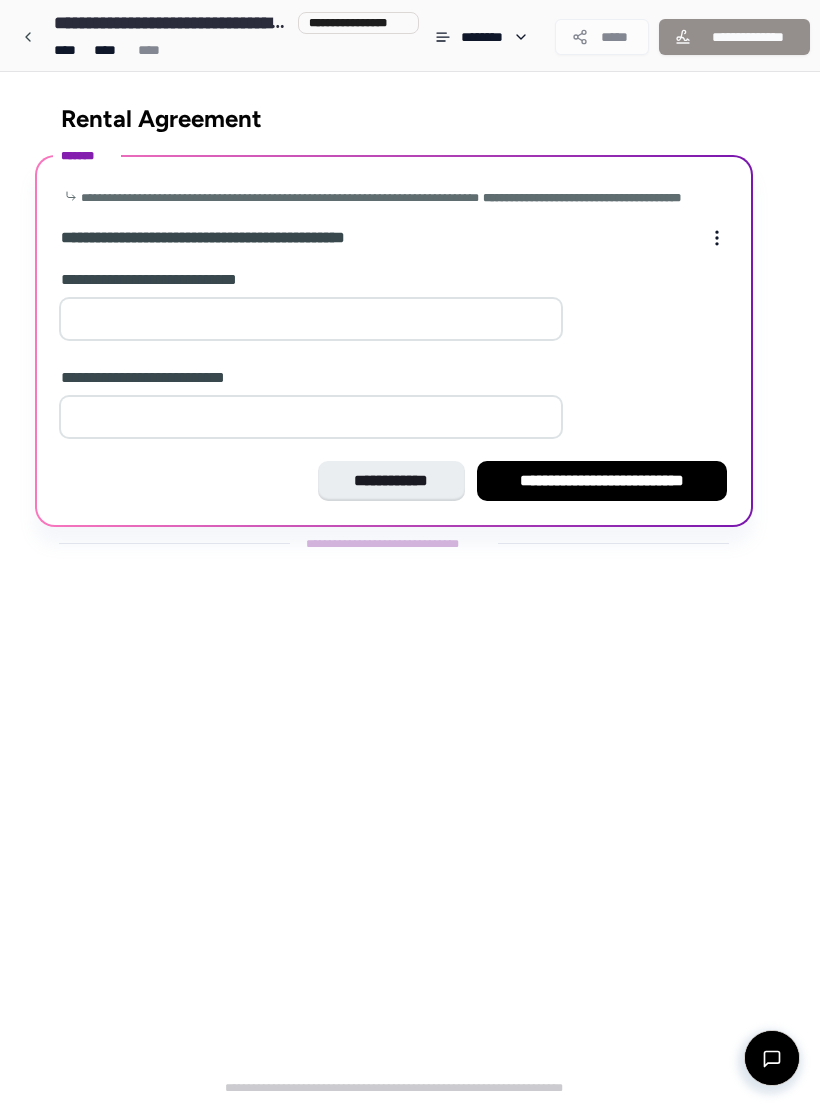 type on "*" 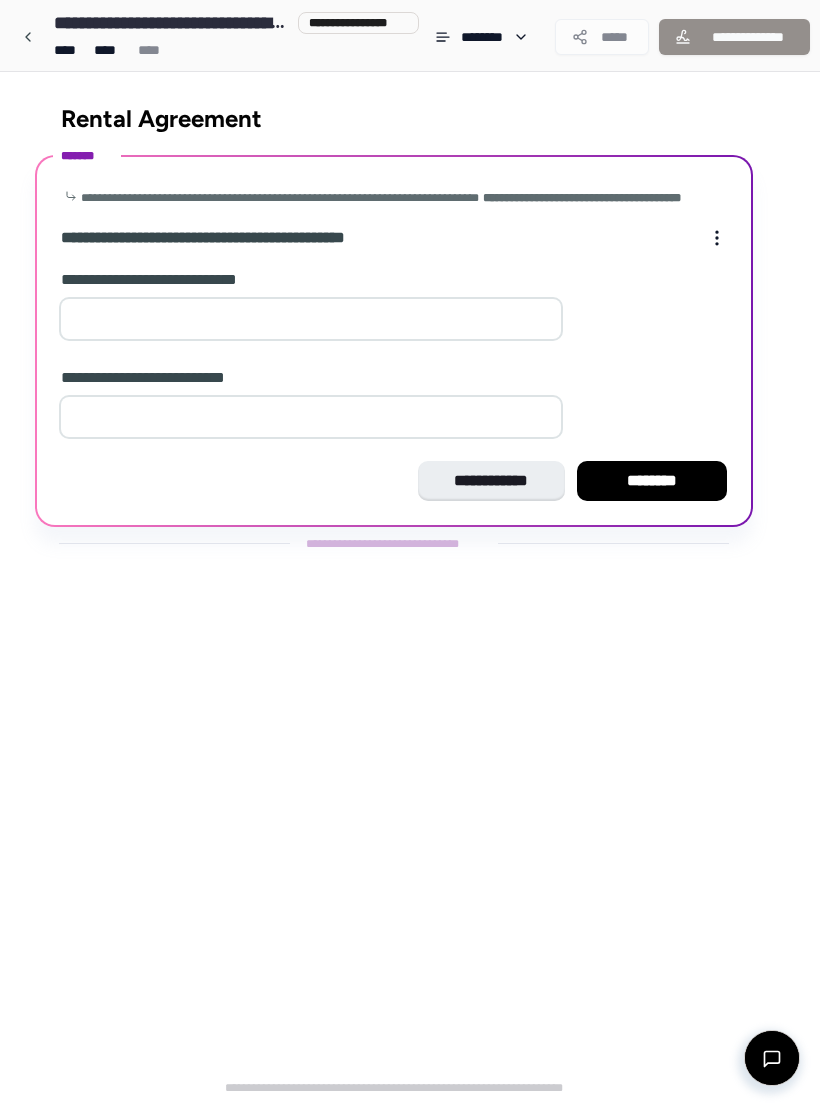 click on "********" at bounding box center (652, 481) 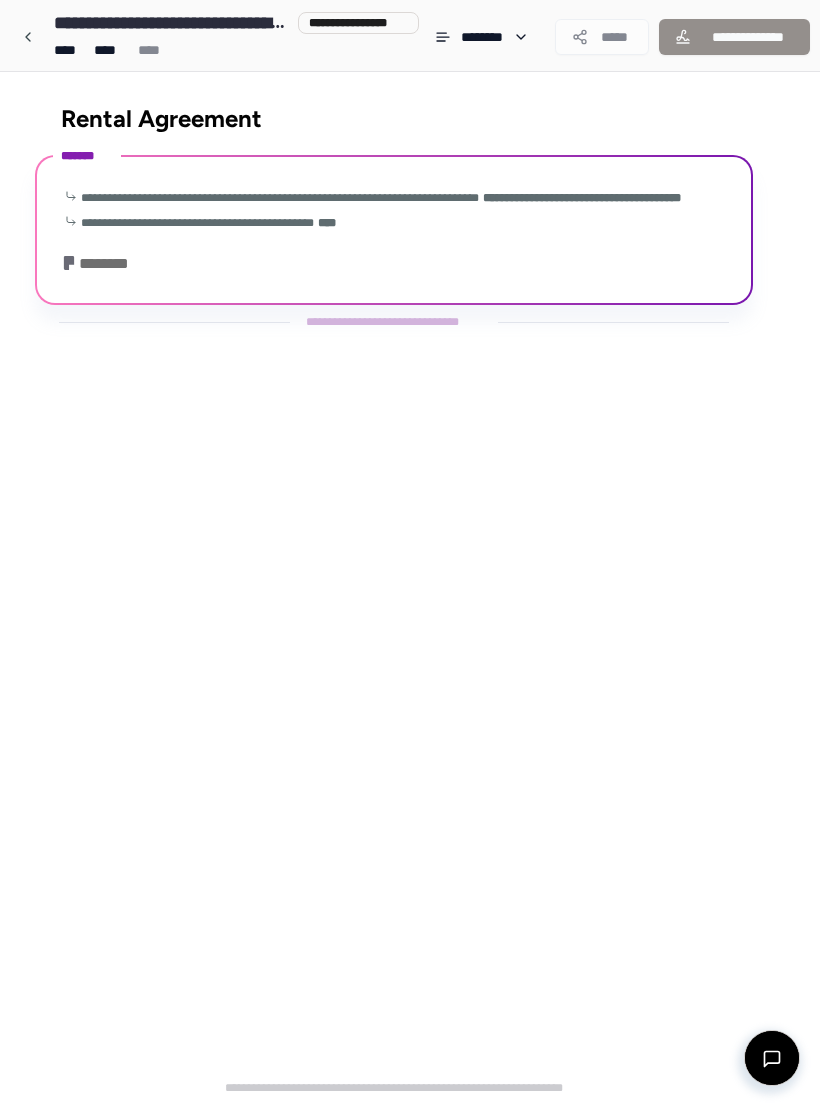 scroll, scrollTop: 789, scrollLeft: 0, axis: vertical 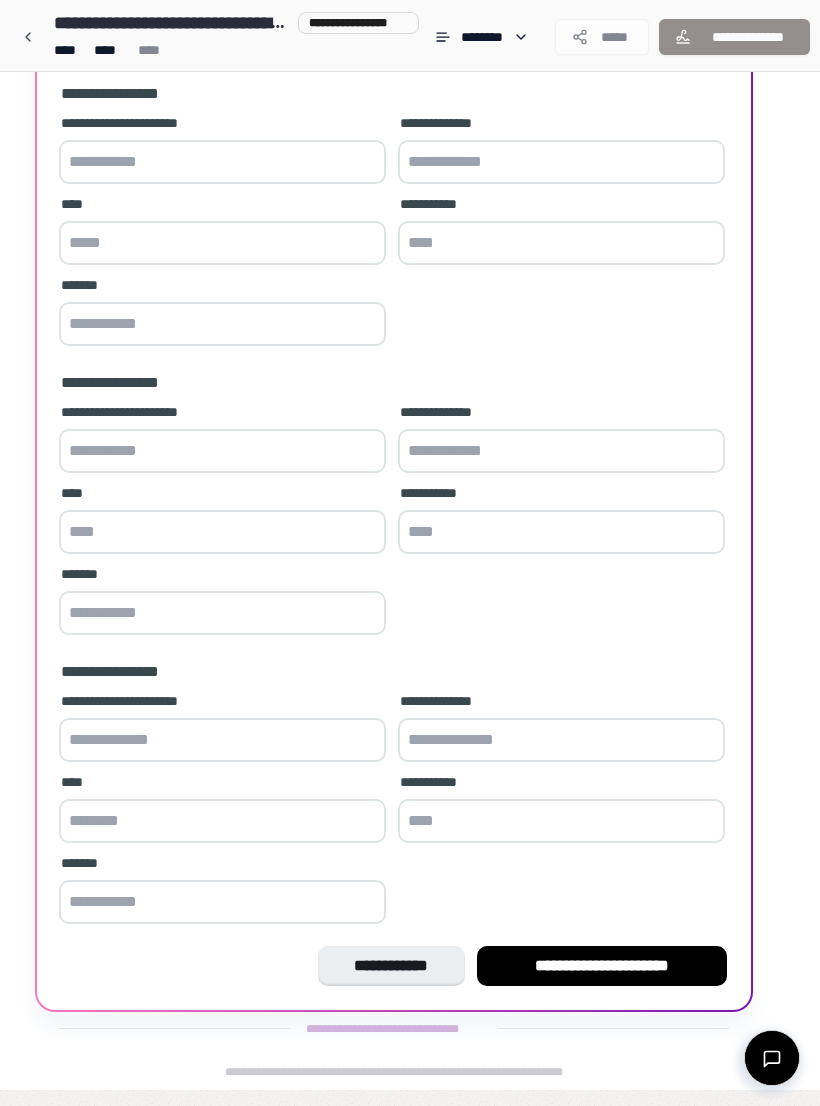 click at bounding box center (222, 162) 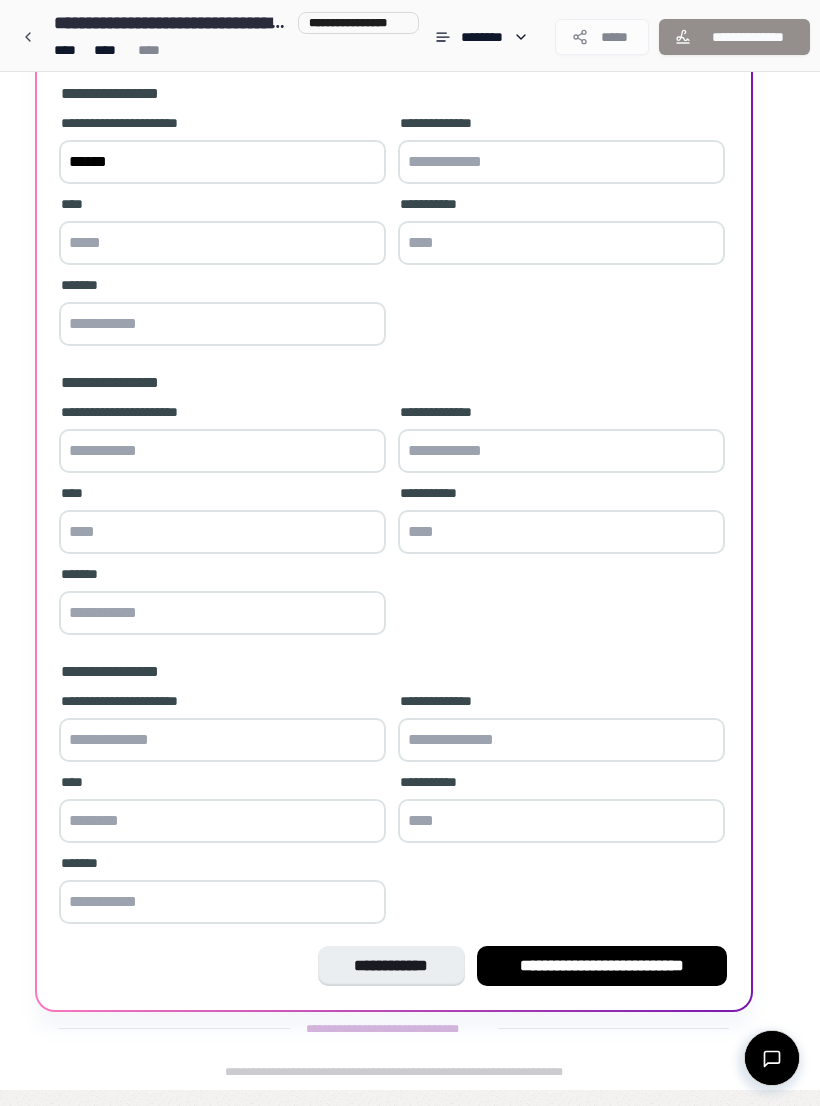 click at bounding box center (561, 162) 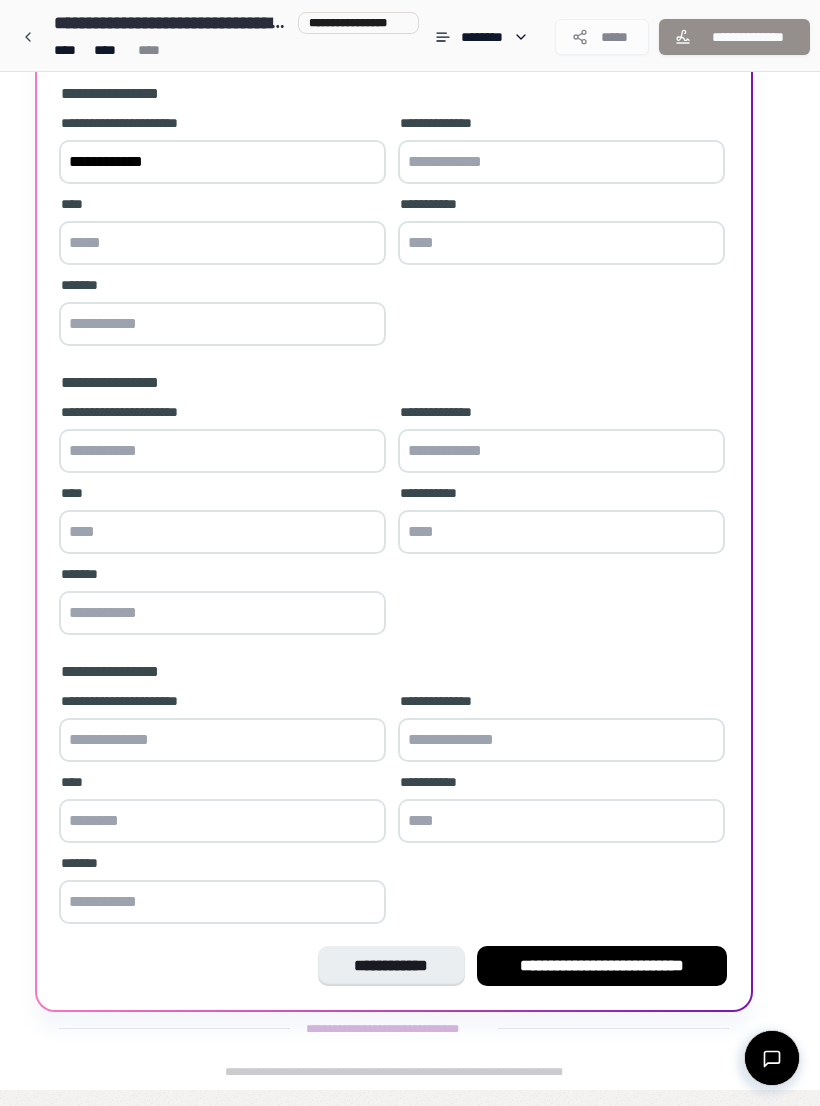 click at bounding box center [561, 162] 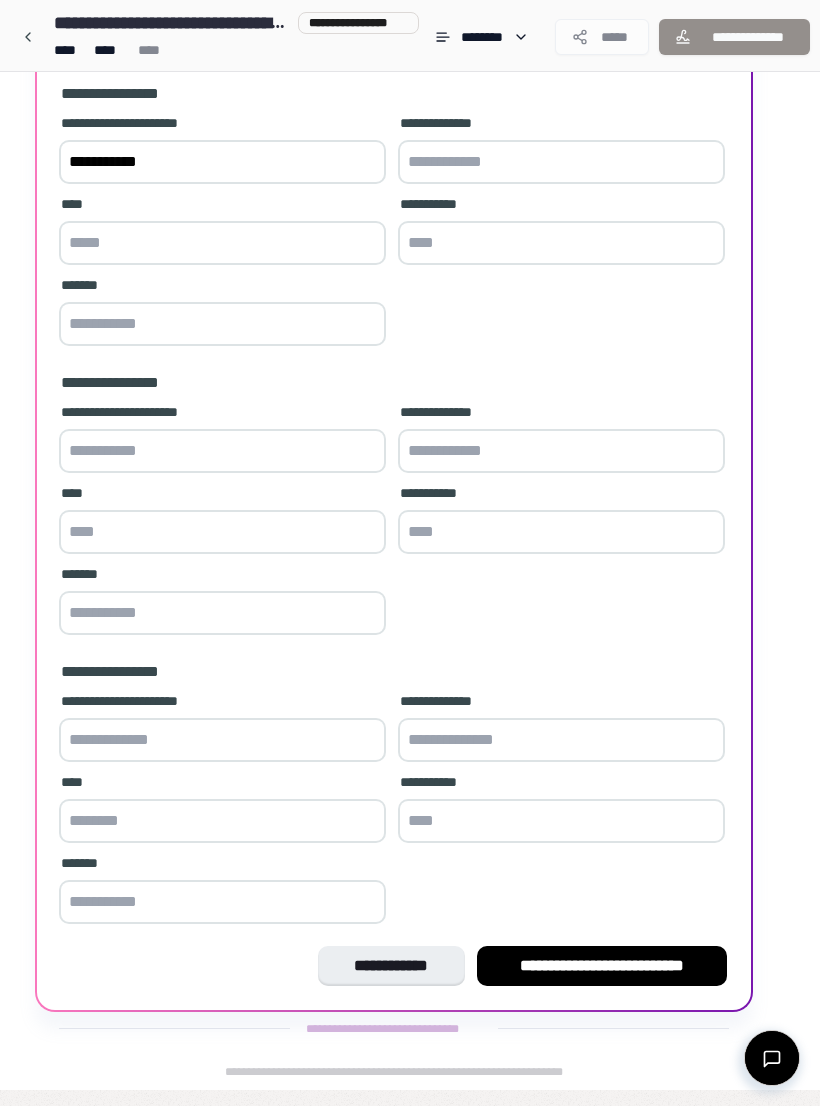 type on "*" 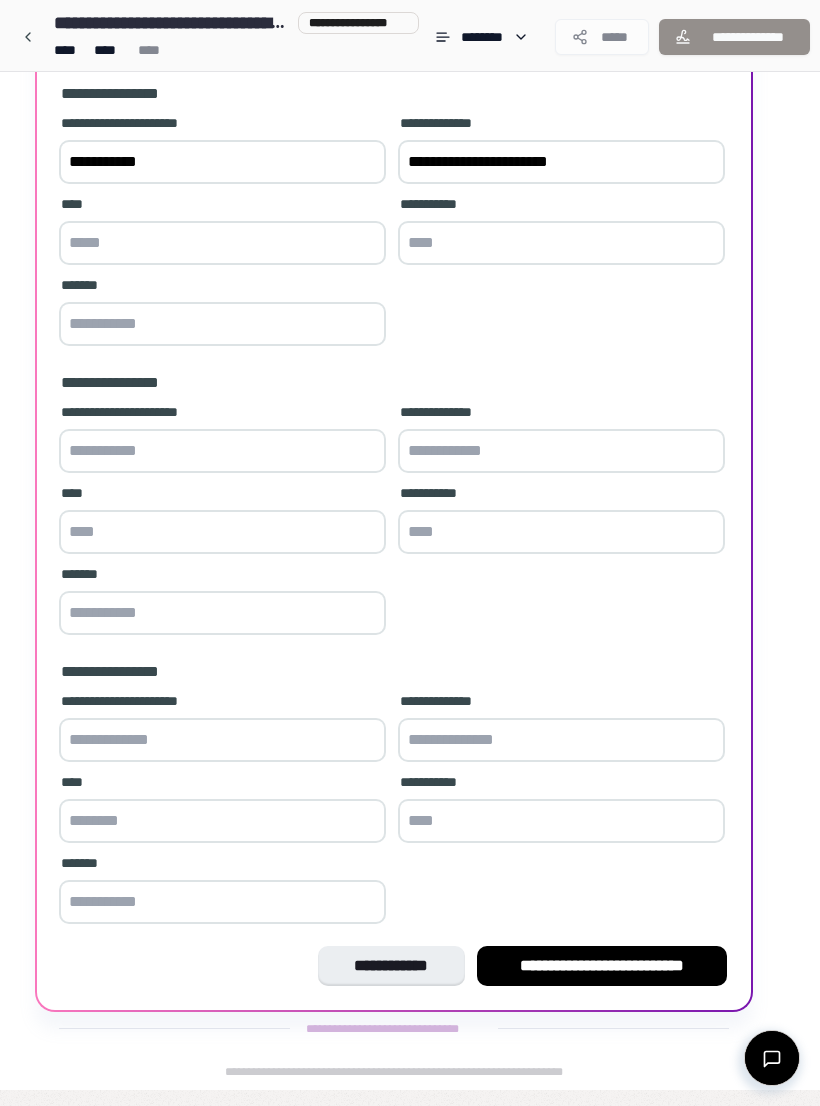 click on "**********" at bounding box center [561, 162] 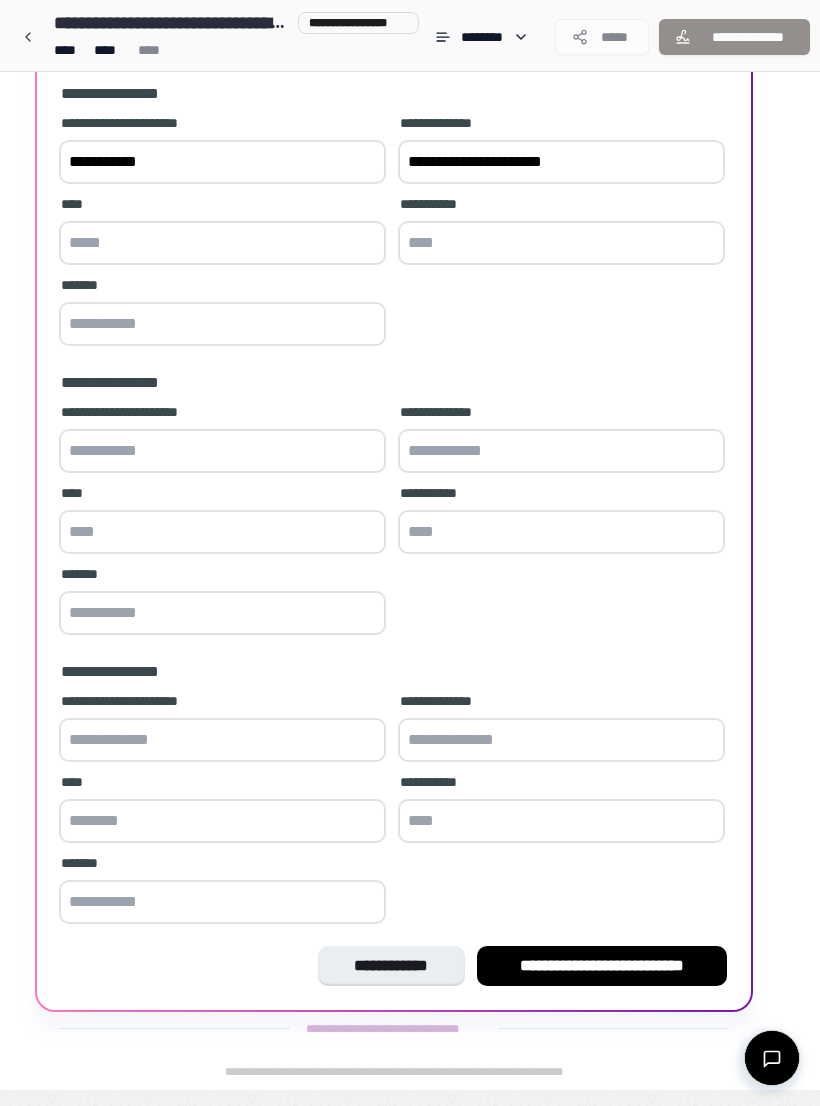 click on "**********" at bounding box center [561, 162] 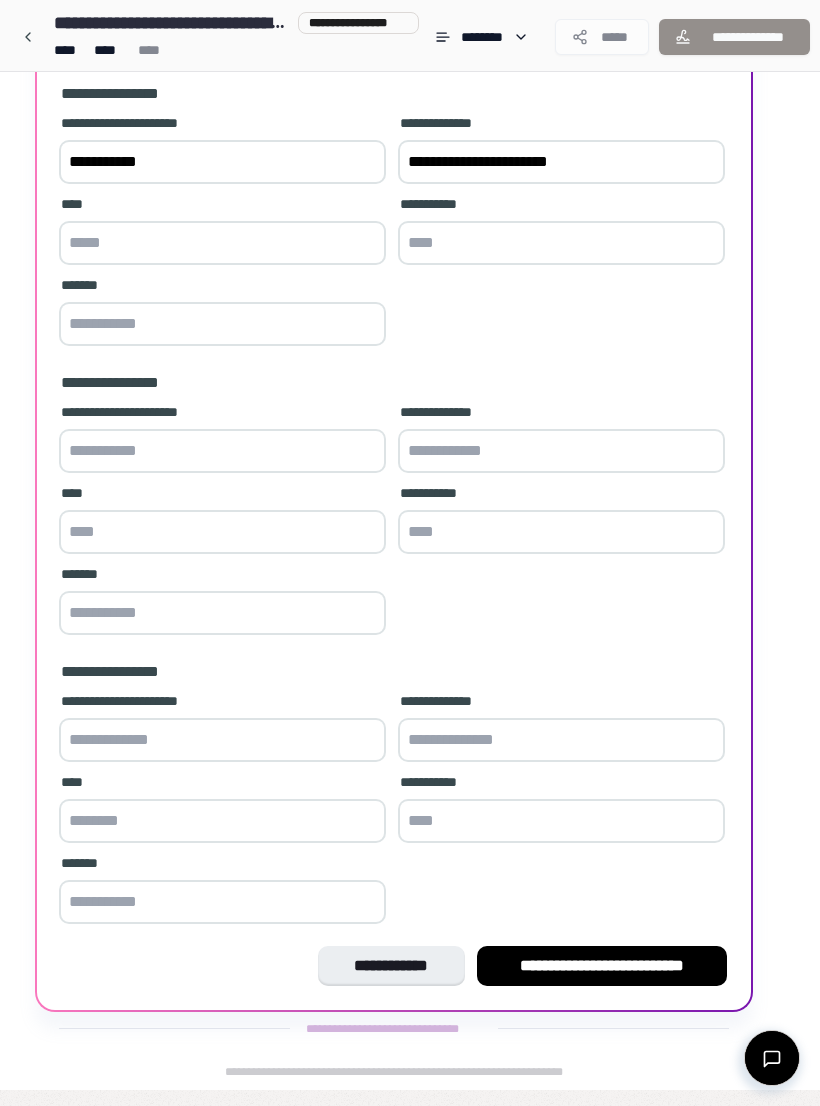 type on "**********" 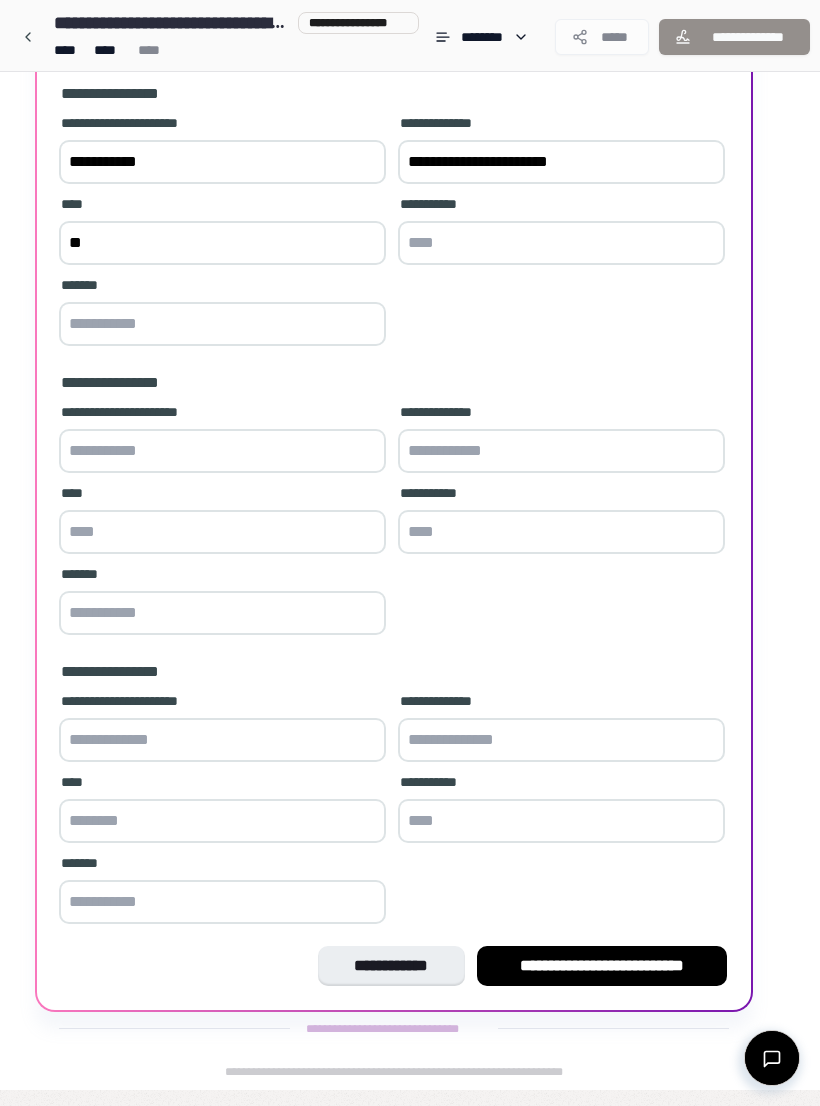 type on "*" 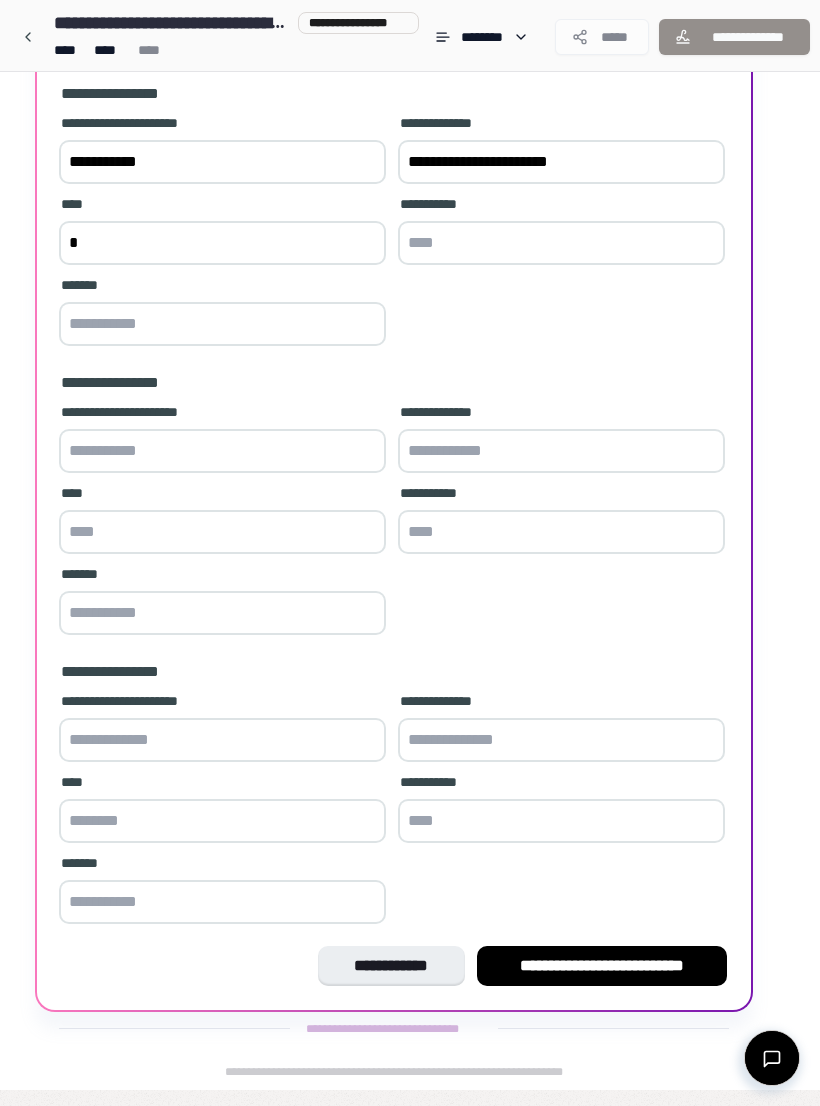 type 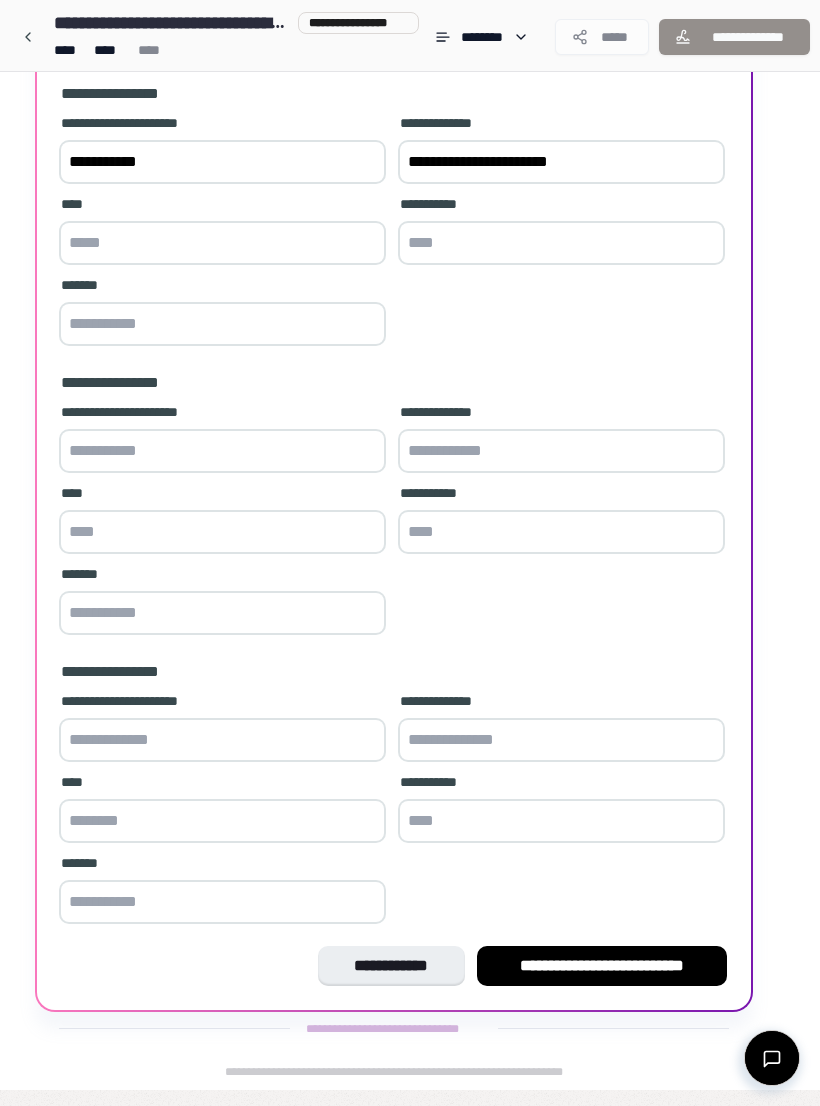 click on "**********" at bounding box center (561, 162) 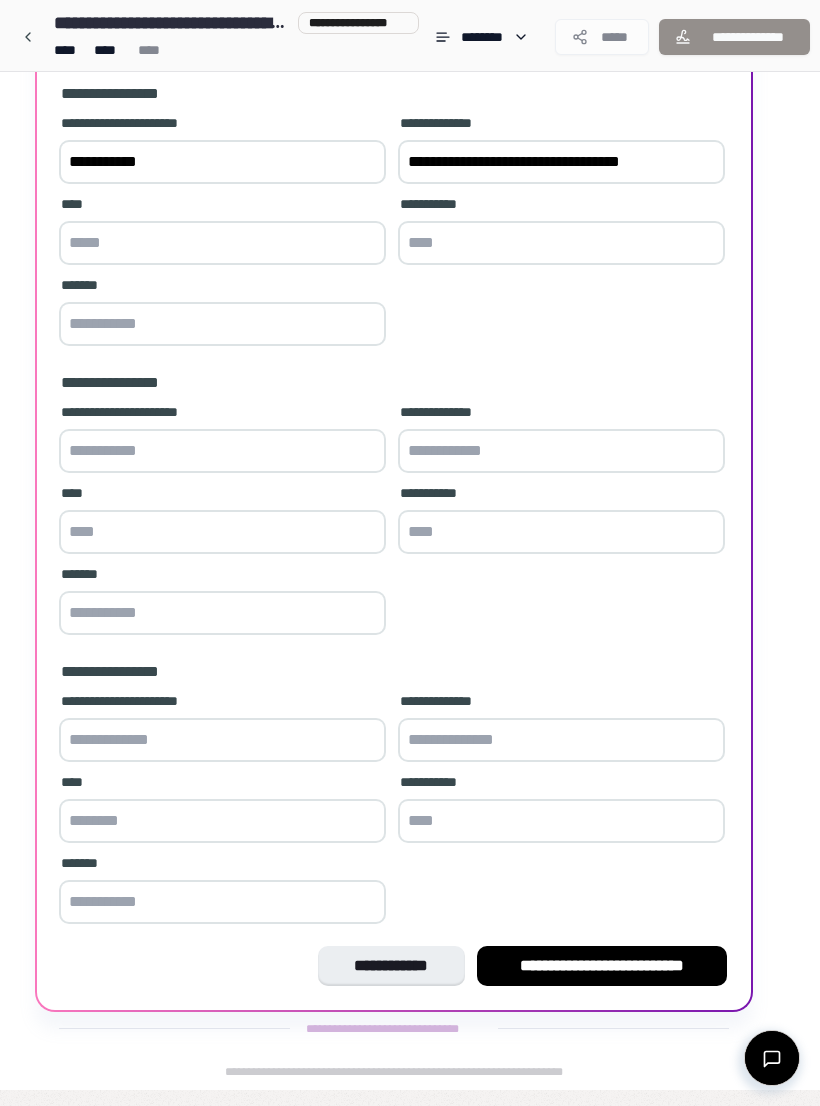 type on "**********" 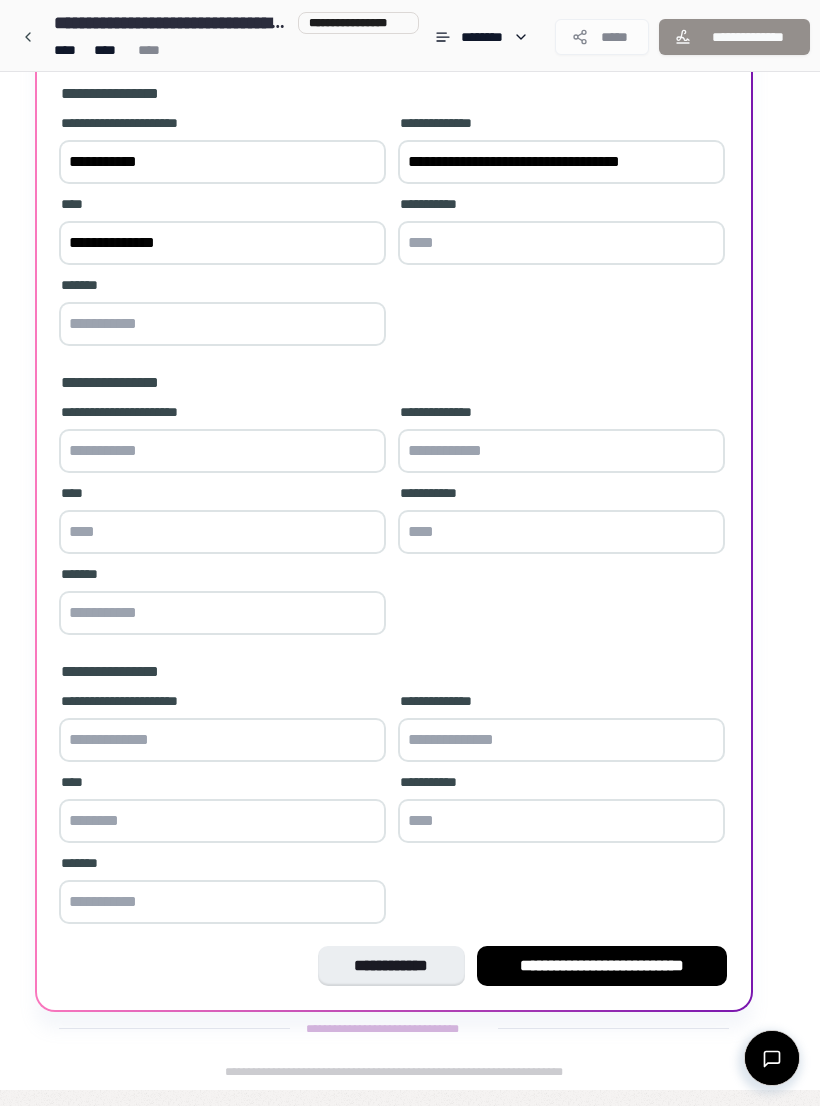 type on "**********" 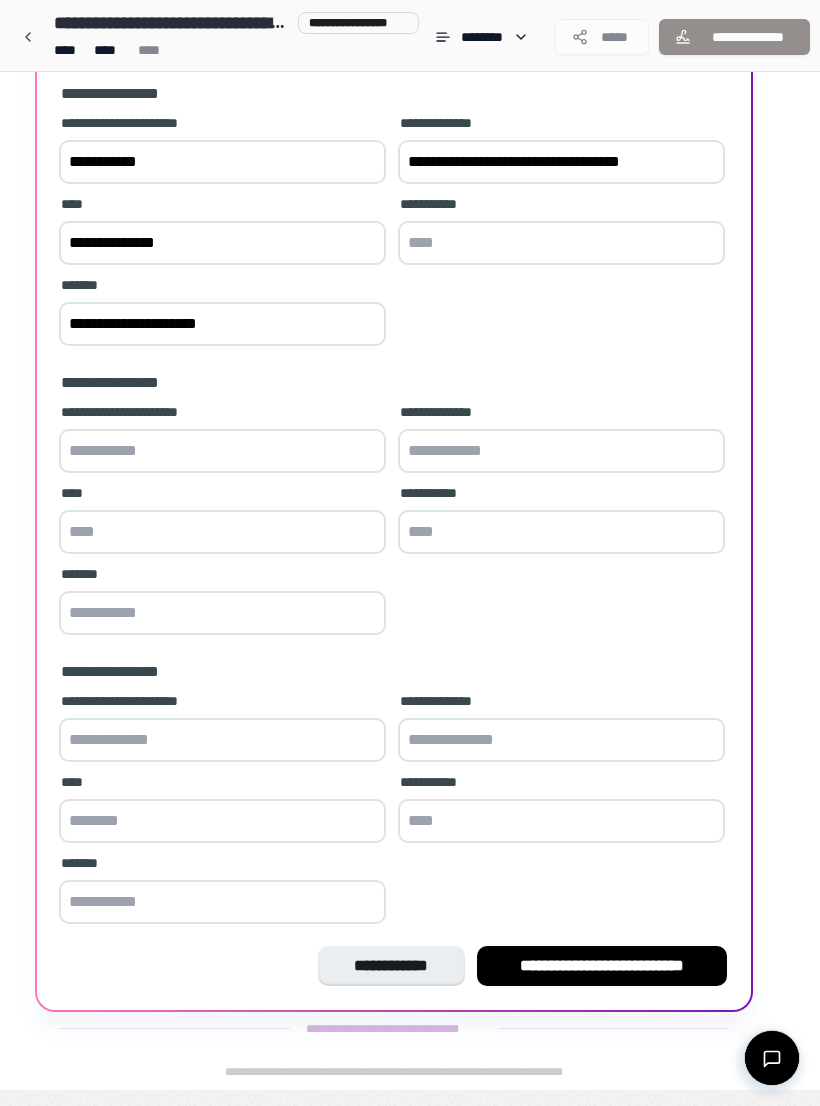 type on "**********" 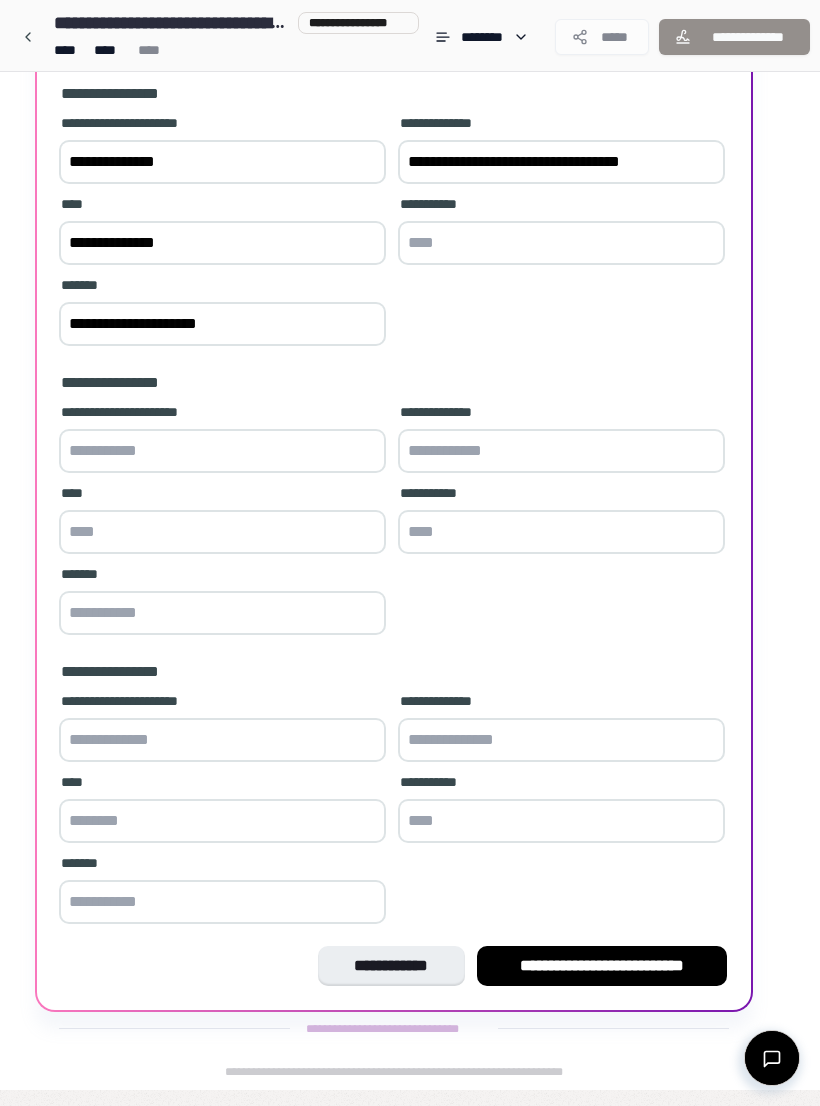 type on "**********" 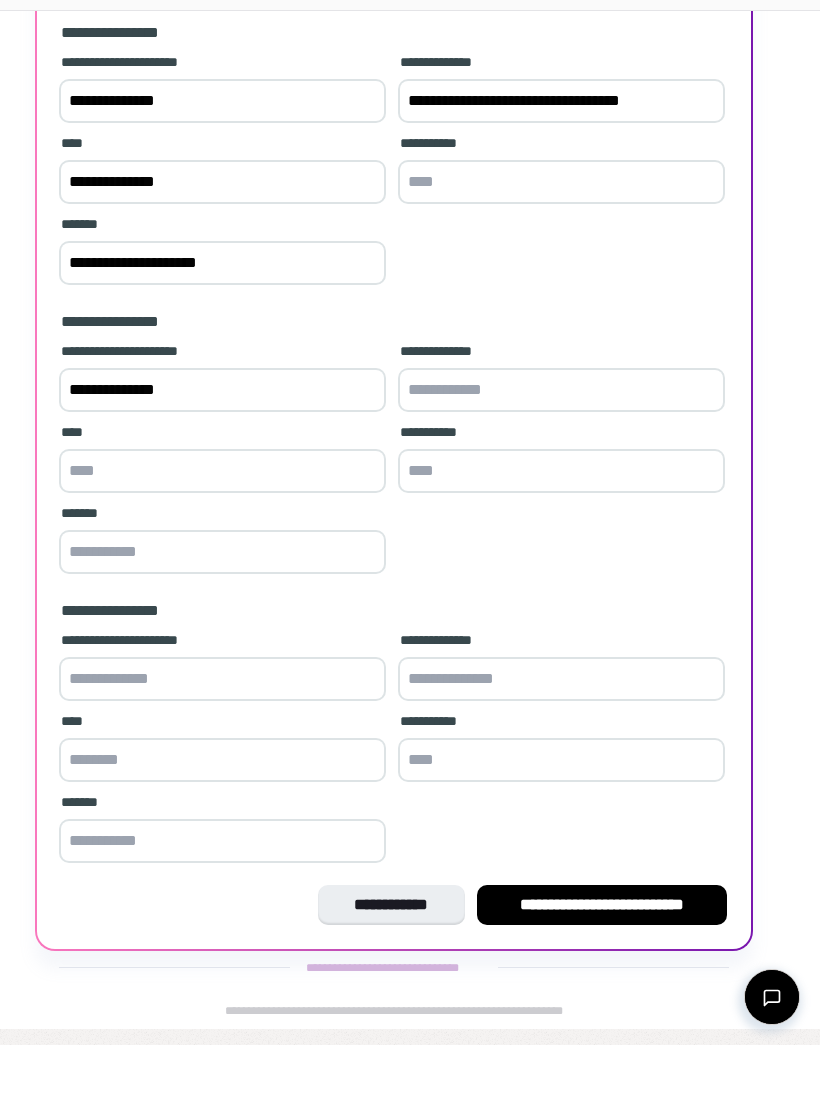 type on "**********" 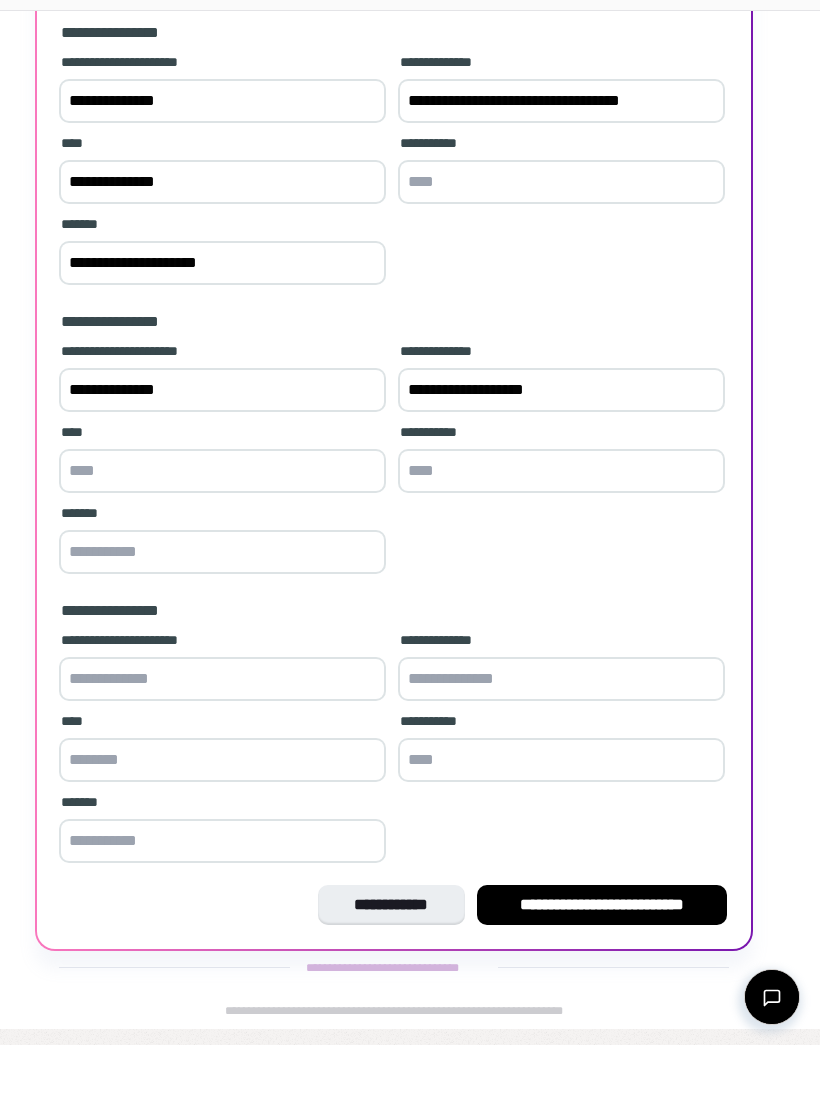 click on "**********" at bounding box center (561, 162) 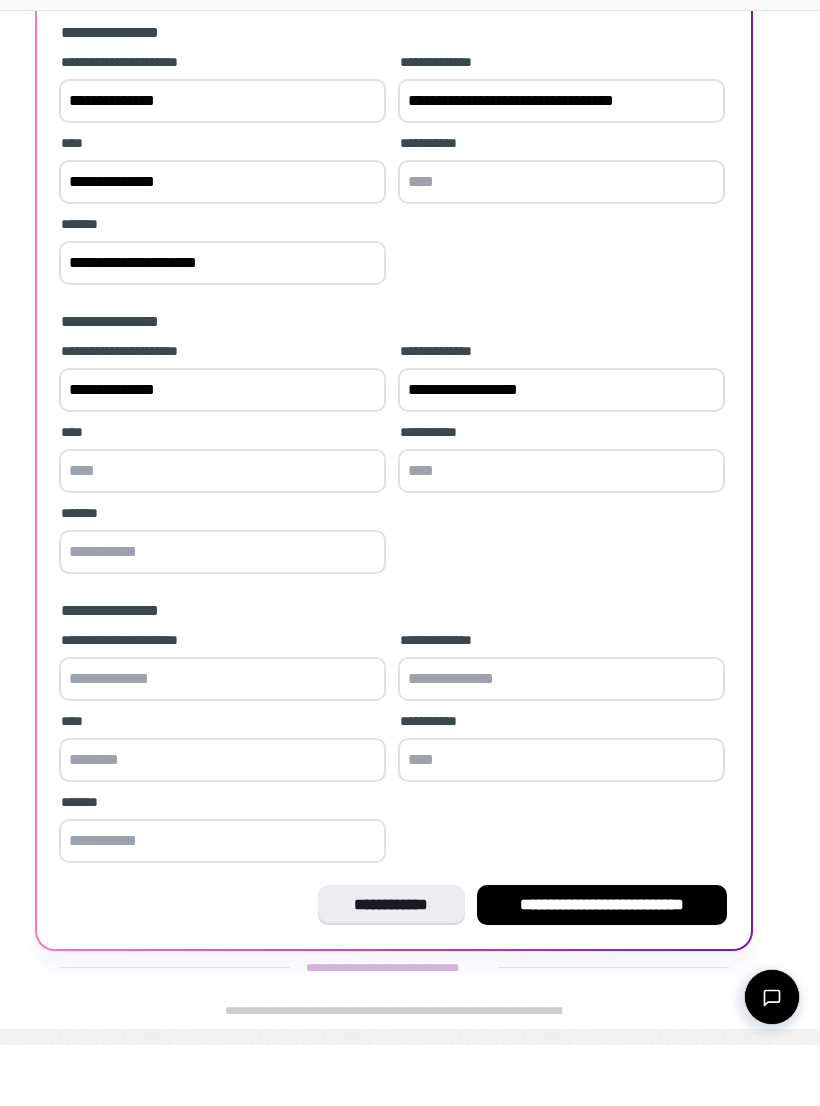 type on "**********" 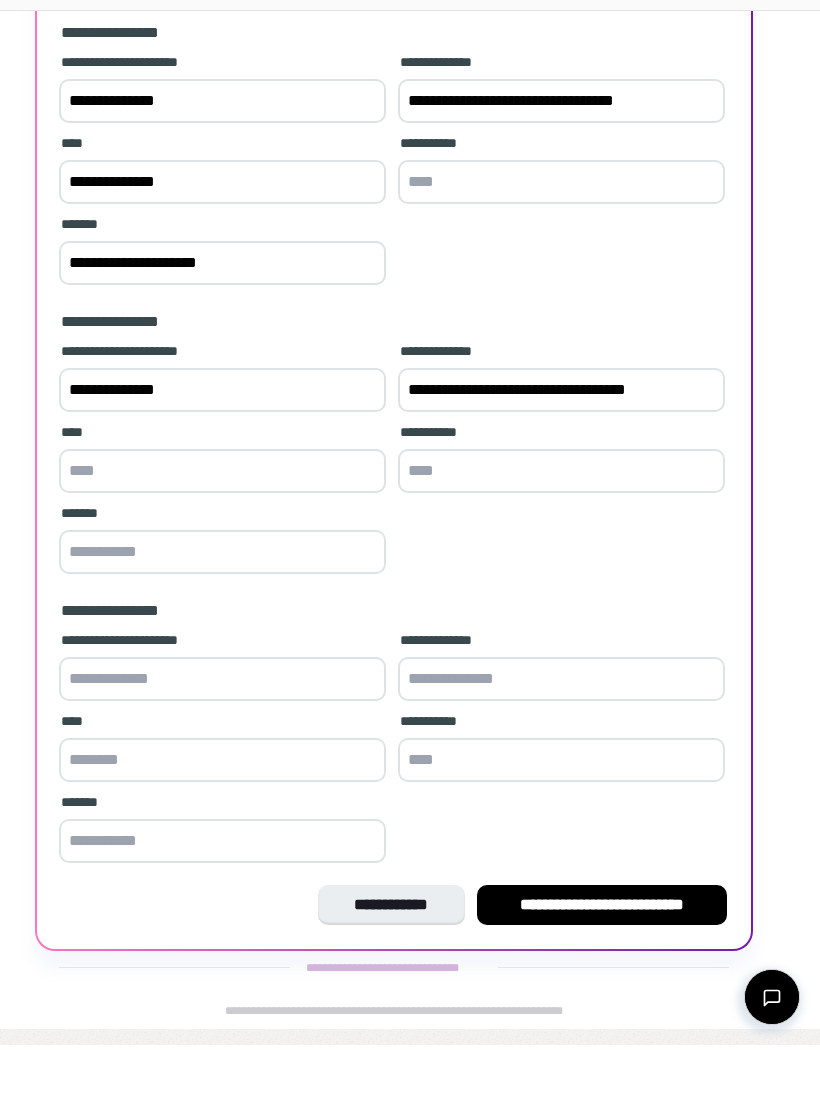 click at bounding box center (222, 532) 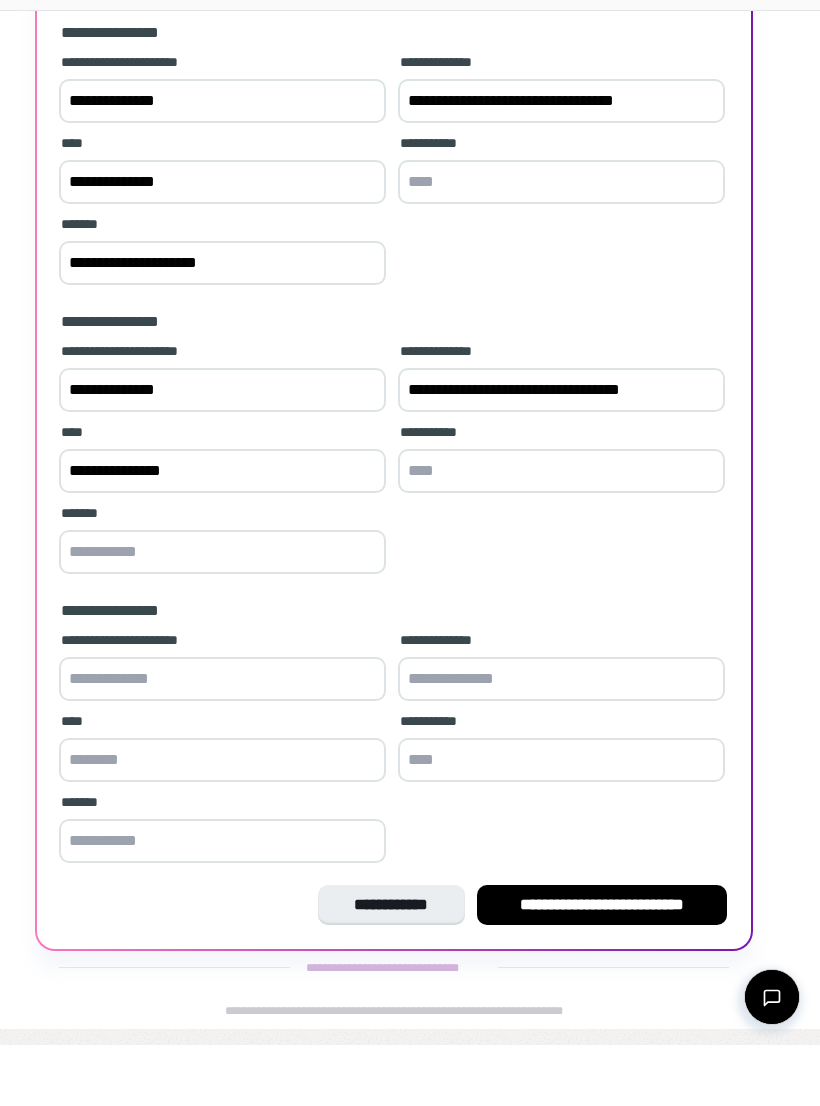 click at bounding box center (222, 613) 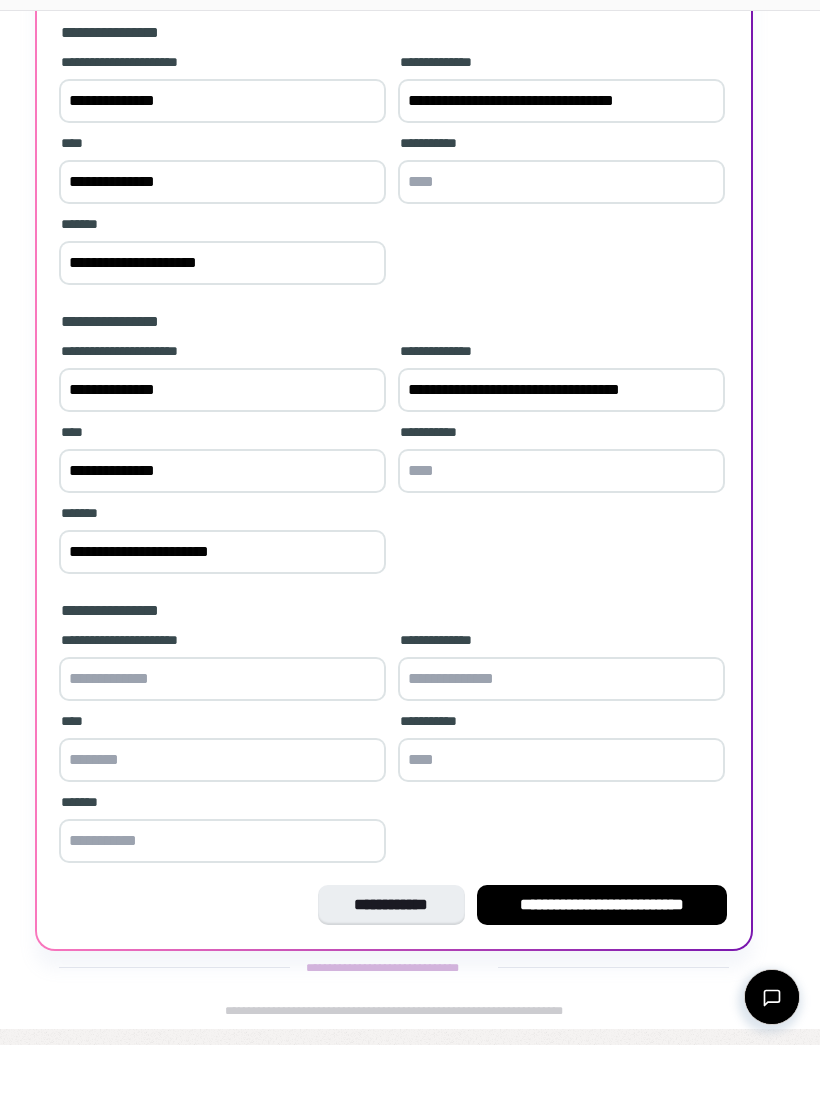 type on "**********" 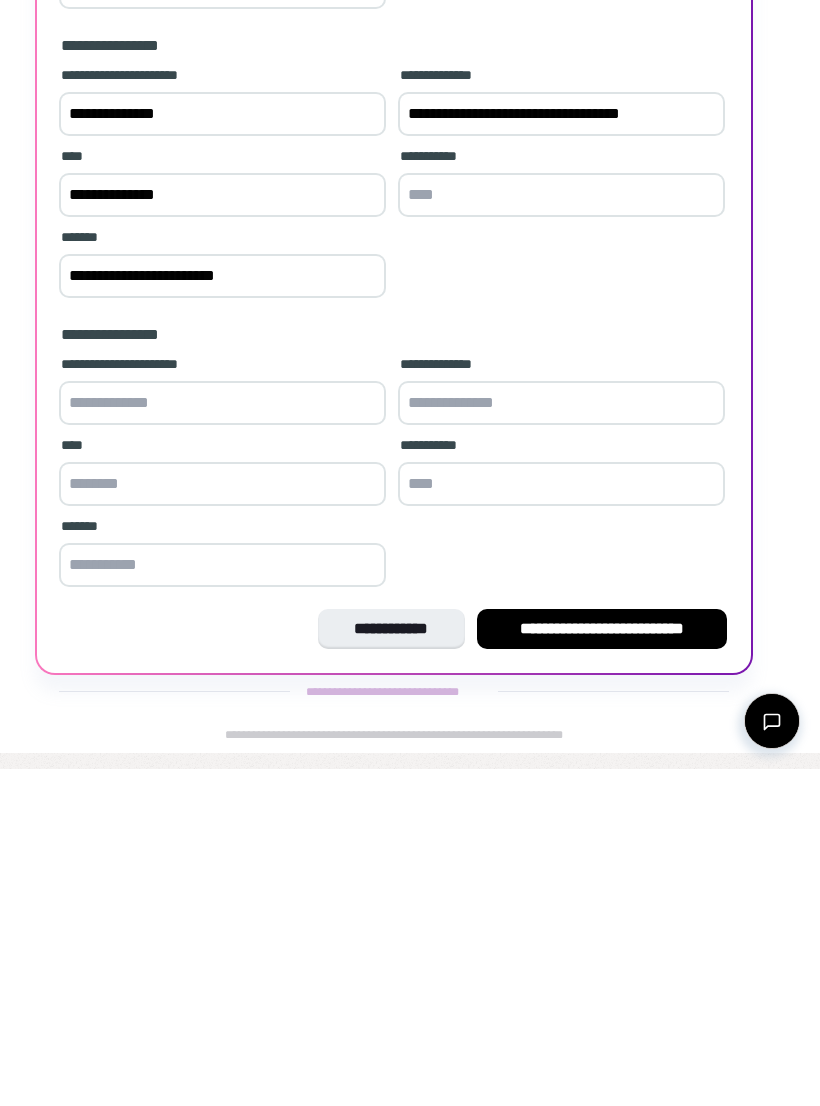 click on "**********" at bounding box center (602, 966) 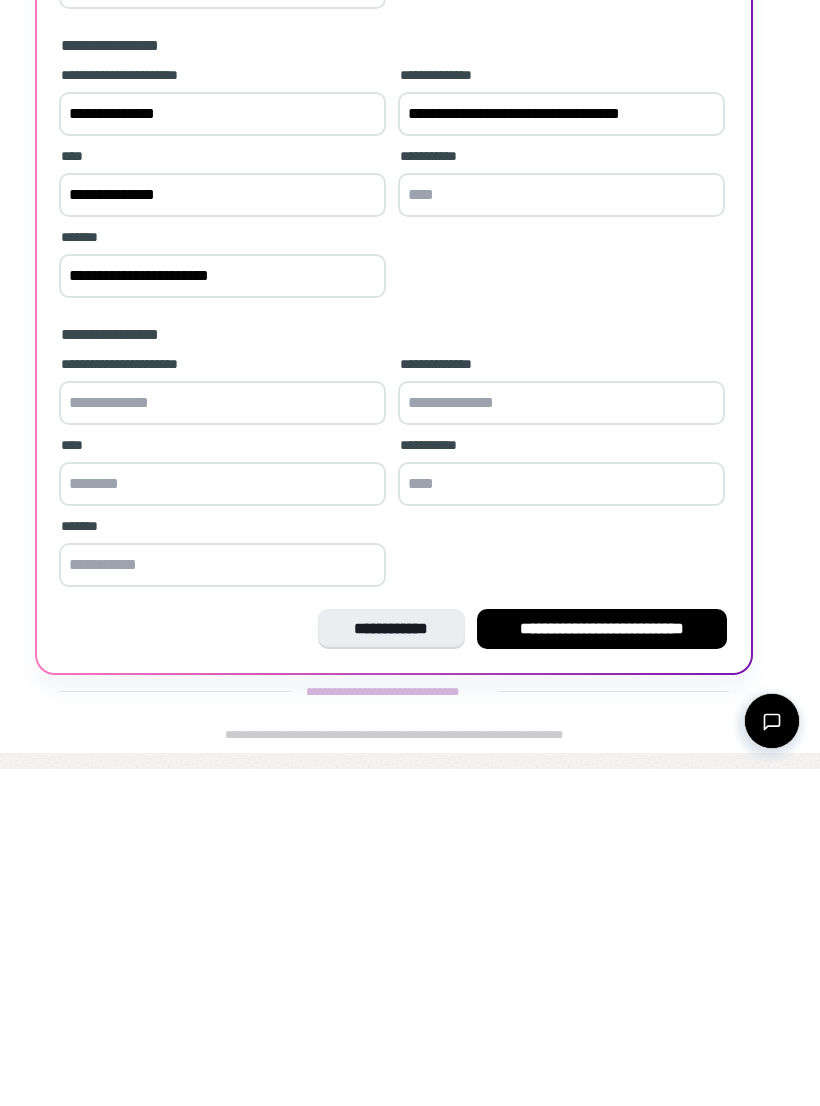 scroll, scrollTop: 0, scrollLeft: 0, axis: both 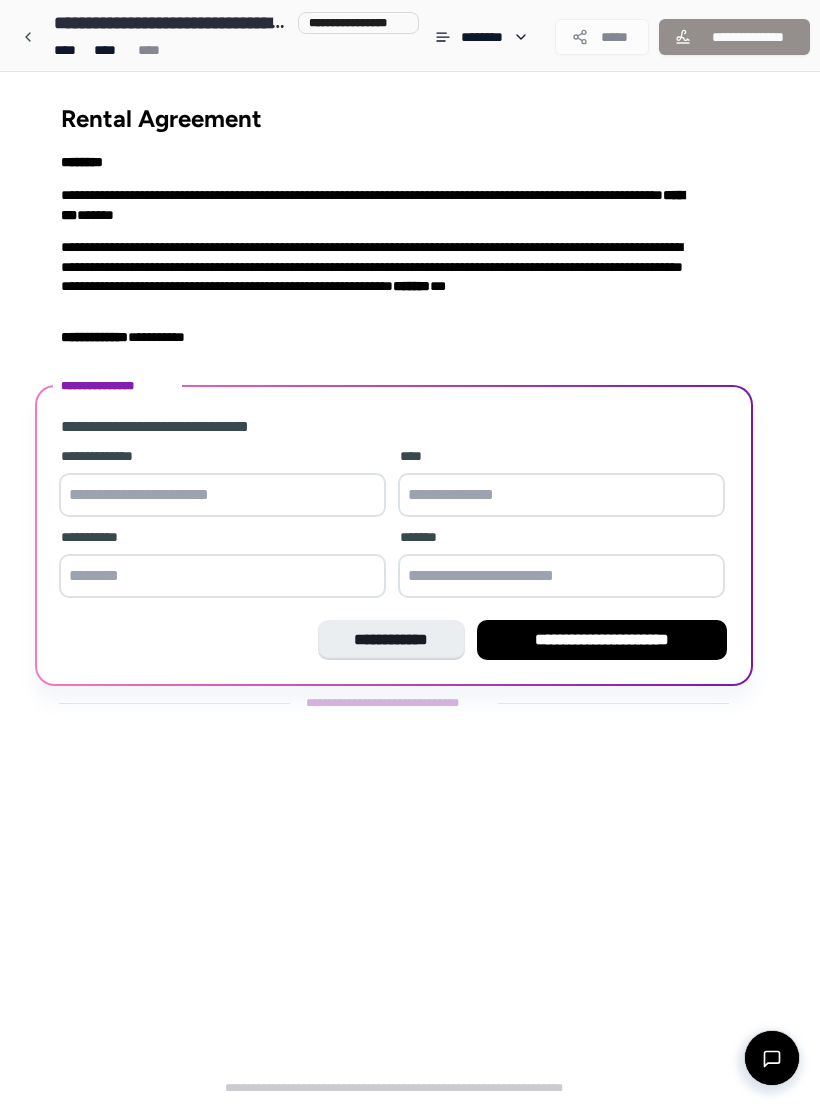 click on "**********" at bounding box center (602, 640) 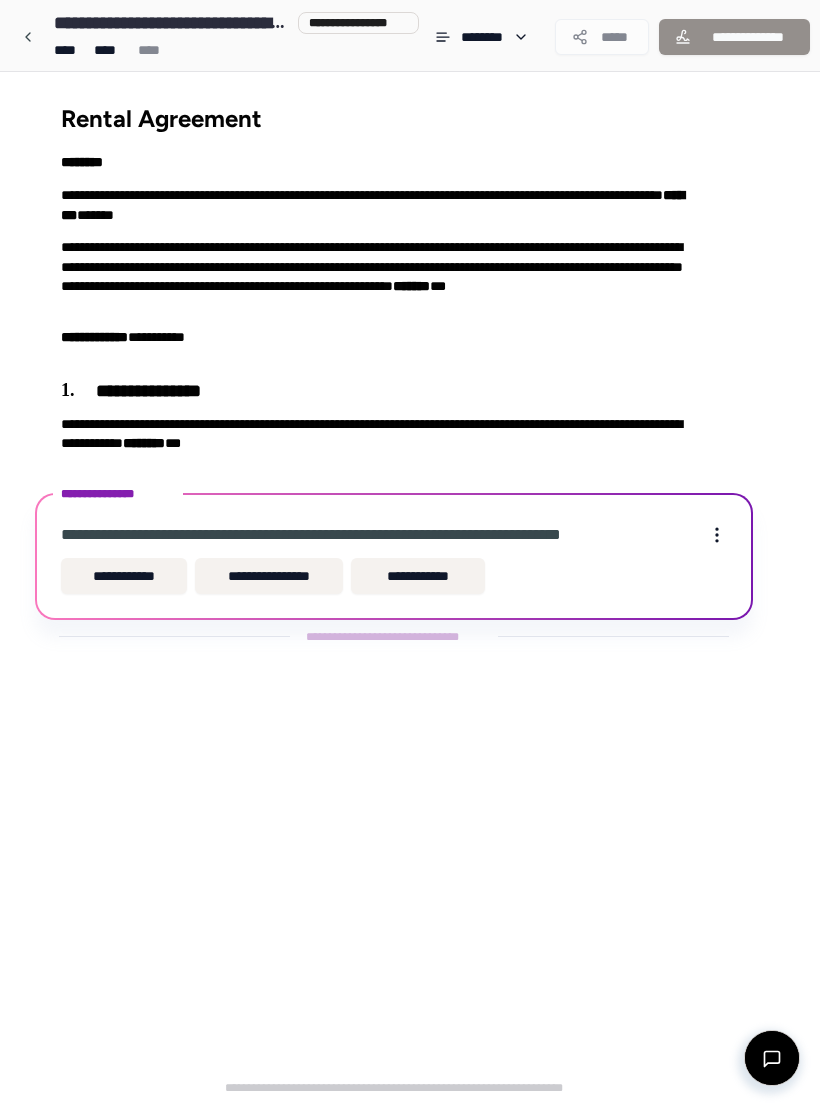 click on "**********" at bounding box center (269, 576) 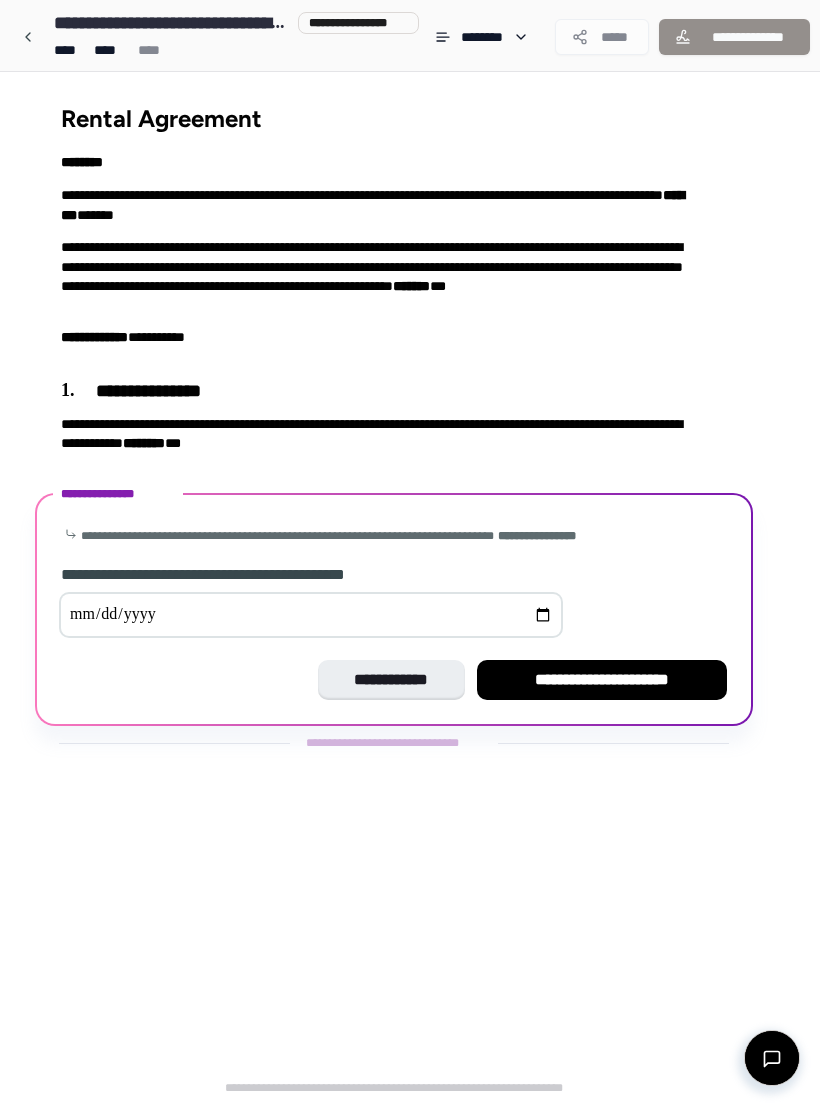 click at bounding box center (311, 615) 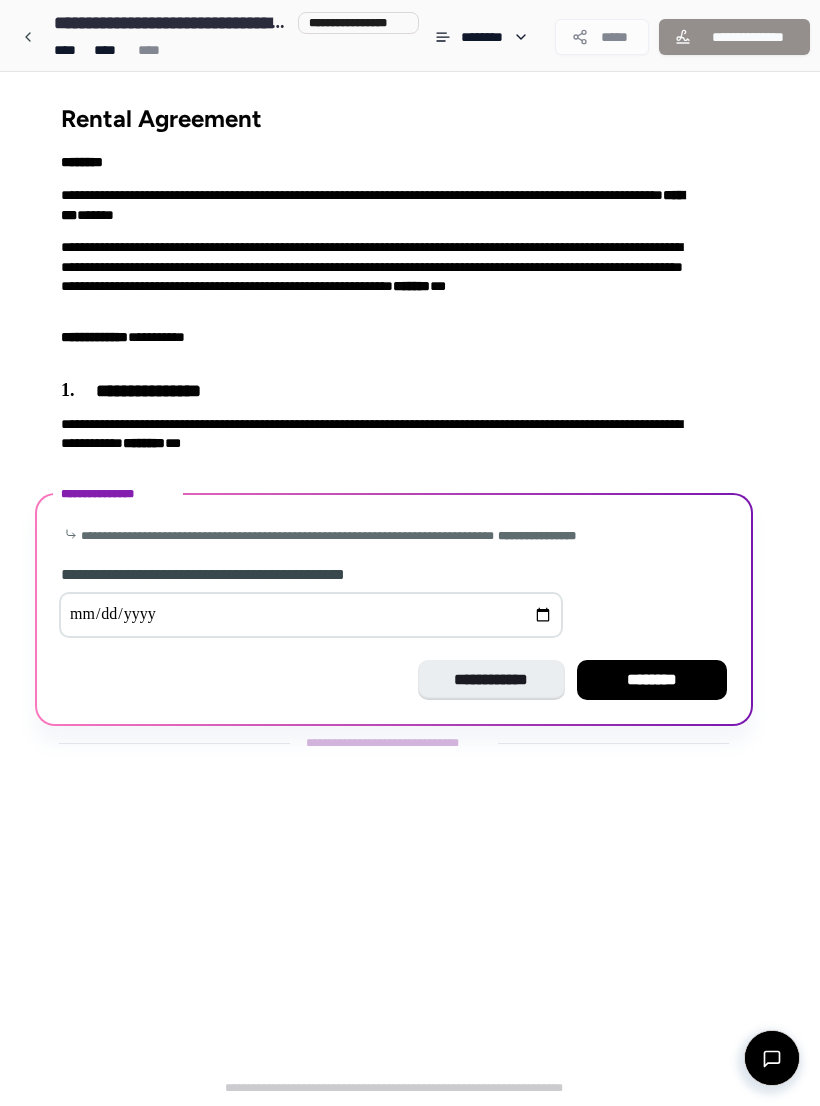 click on "********" at bounding box center [652, 680] 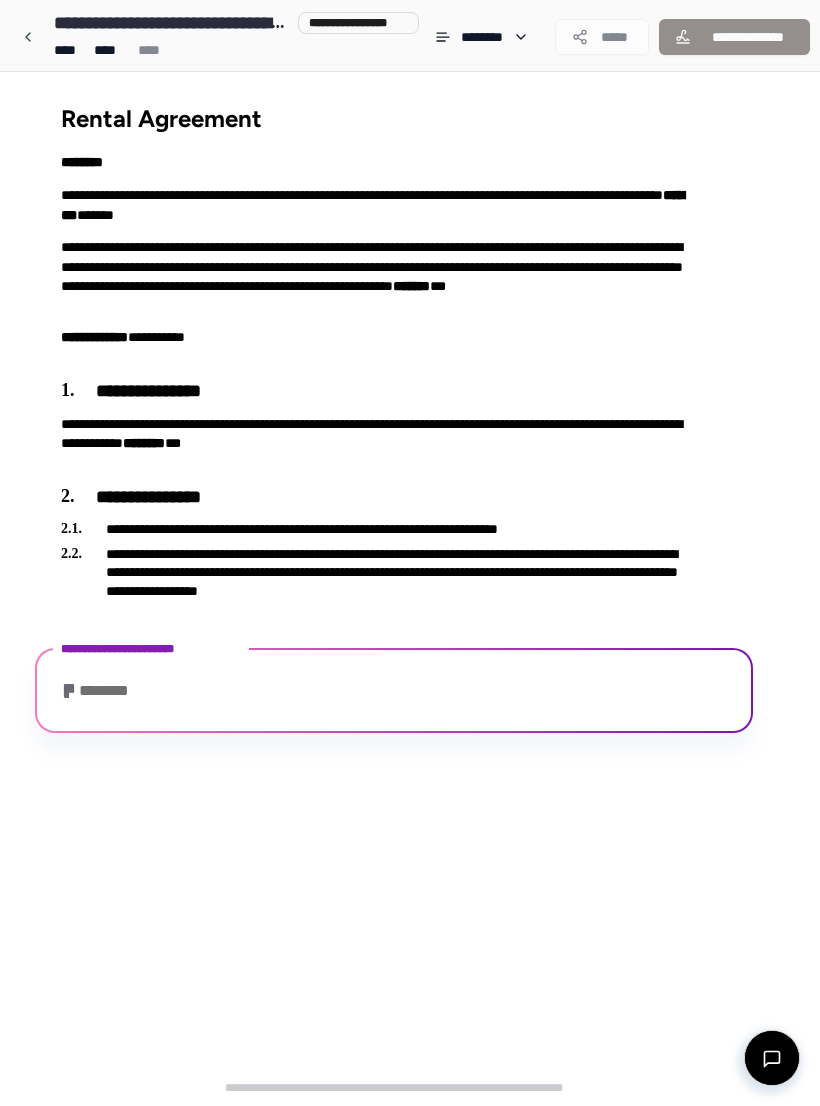 scroll, scrollTop: 288, scrollLeft: 0, axis: vertical 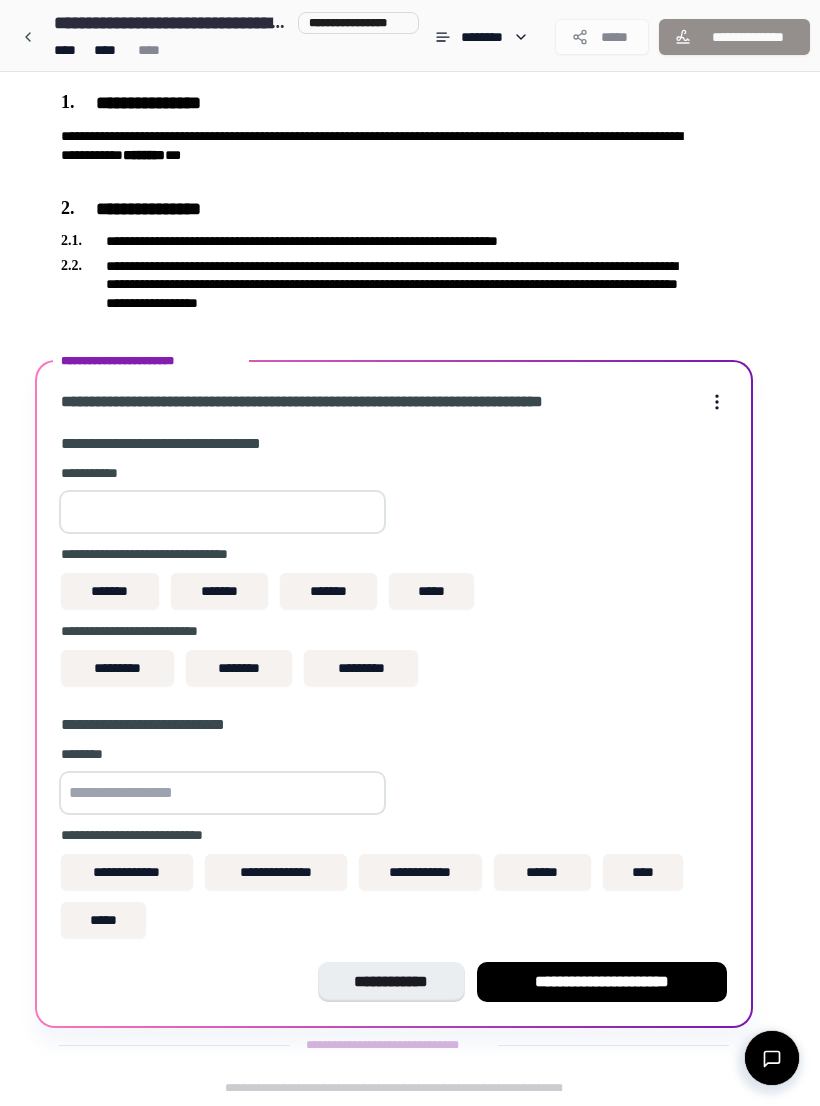 click on "*******" at bounding box center (110, 591) 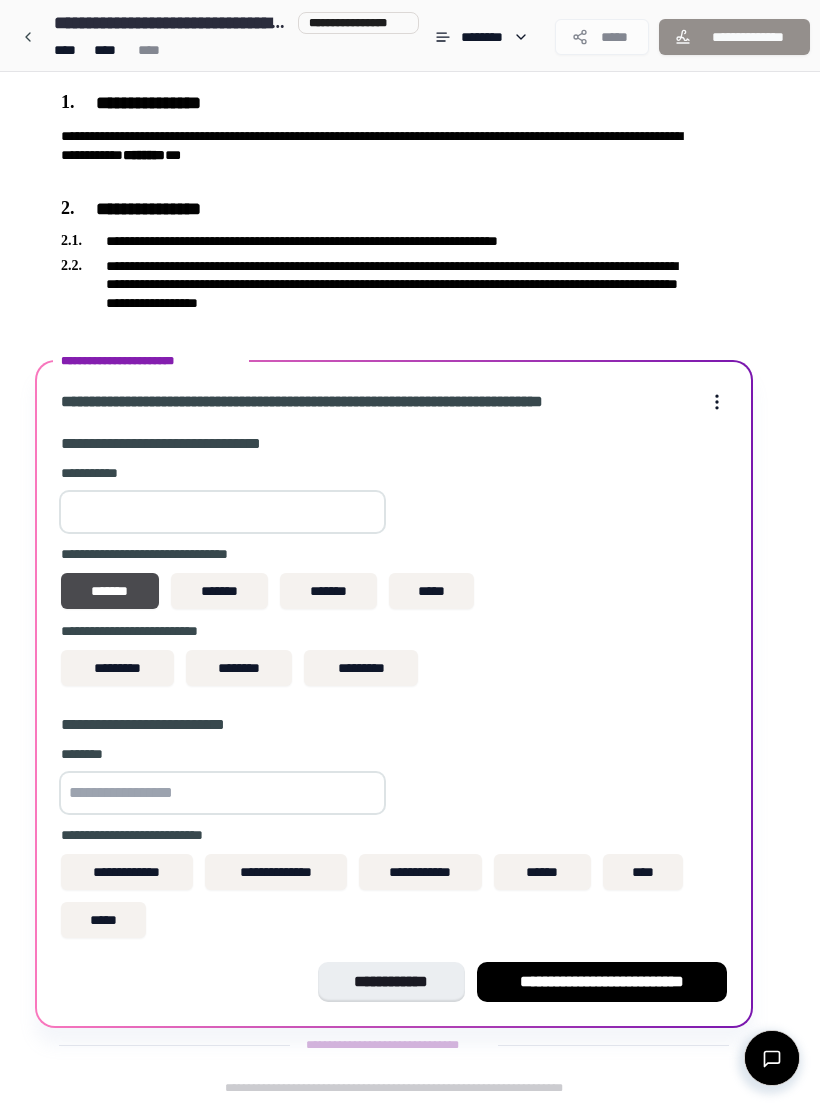 click at bounding box center (222, 512) 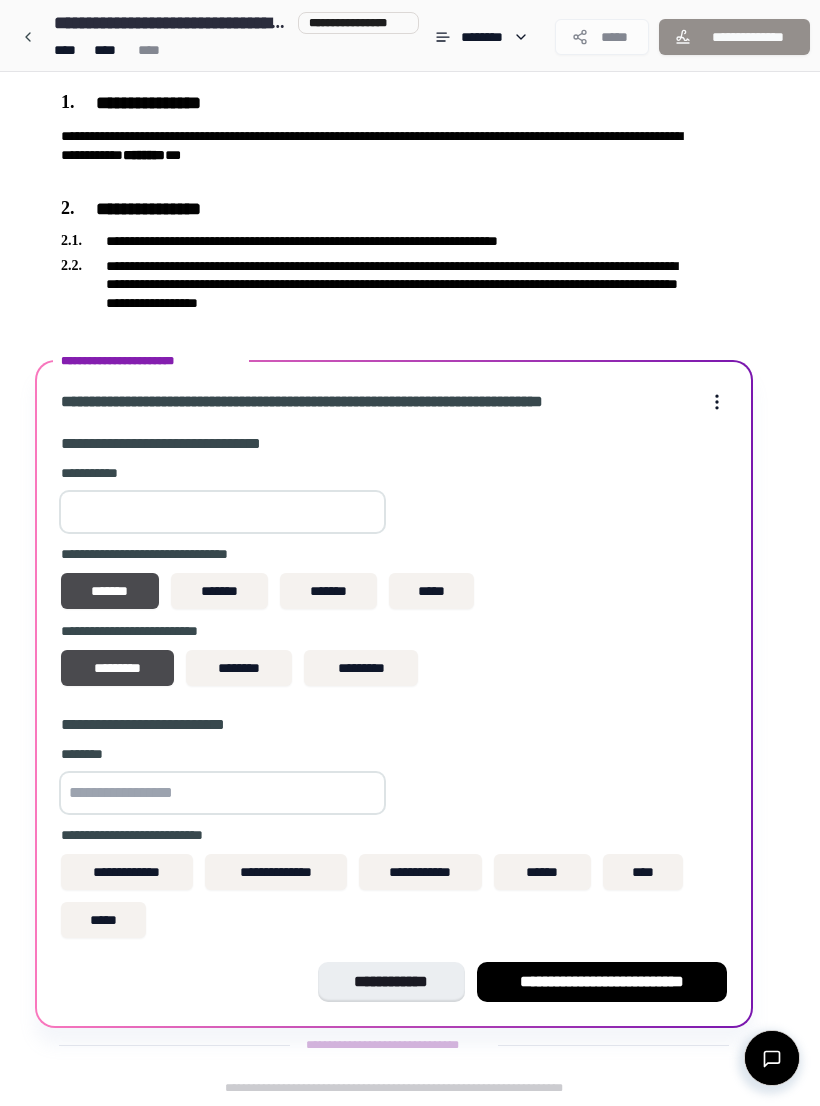 click at bounding box center (222, 793) 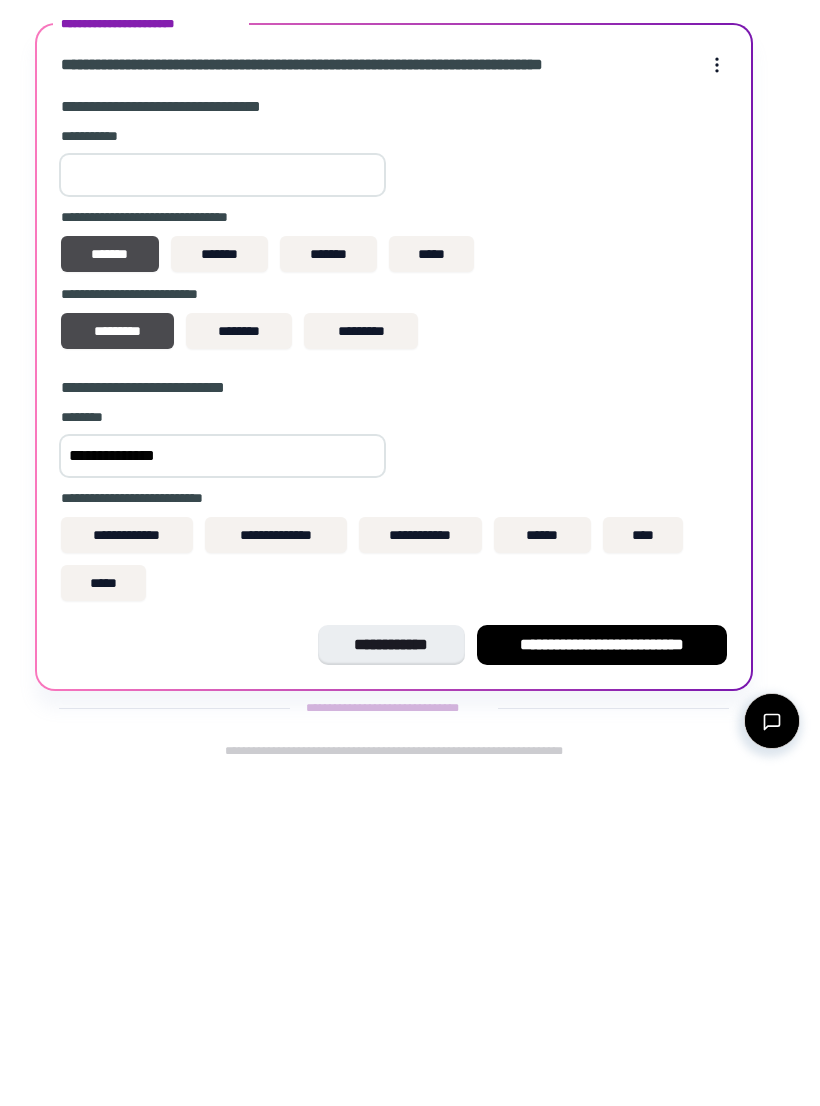 click on "****" at bounding box center [643, 872] 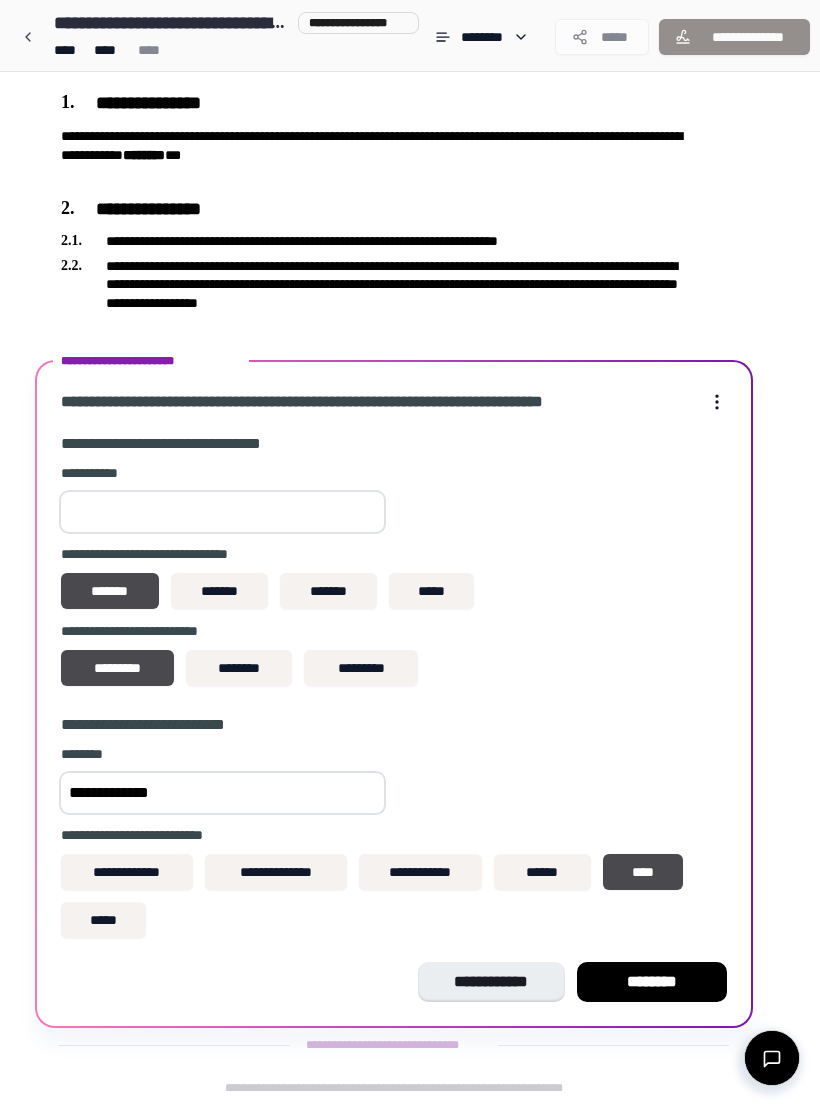 click on "**********" at bounding box center (127, 872) 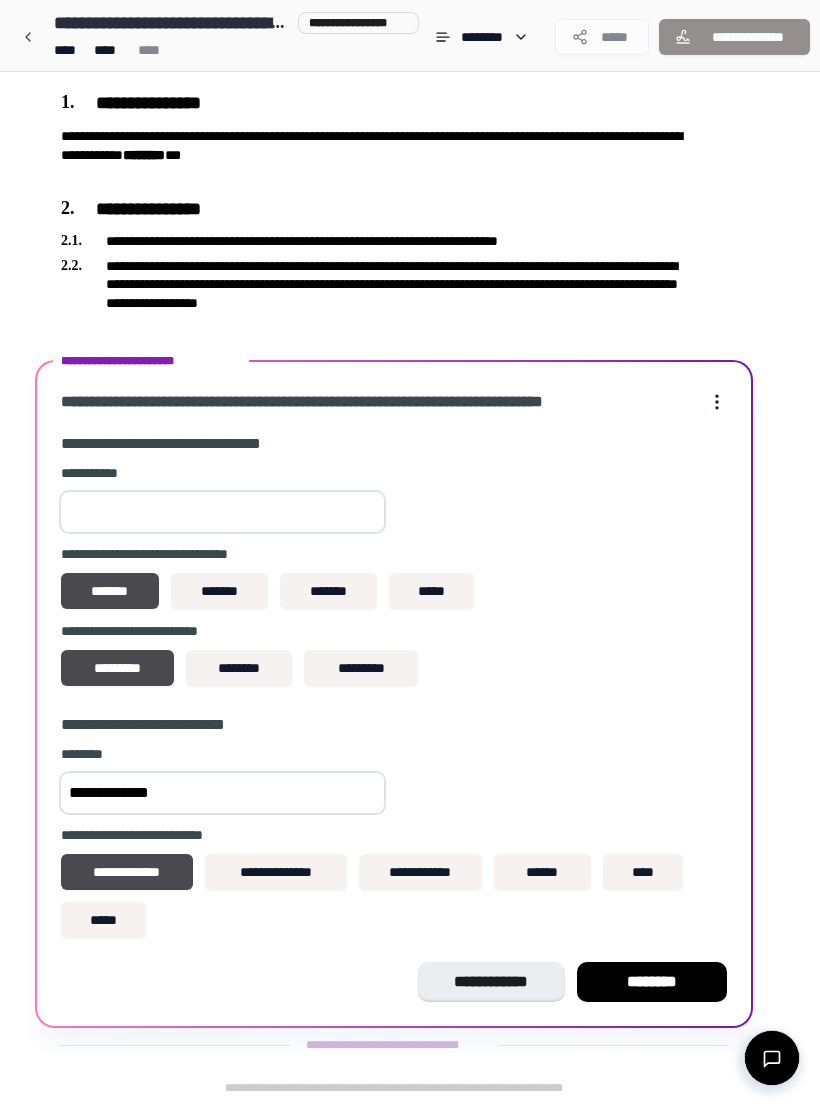 click on "****" at bounding box center [643, 872] 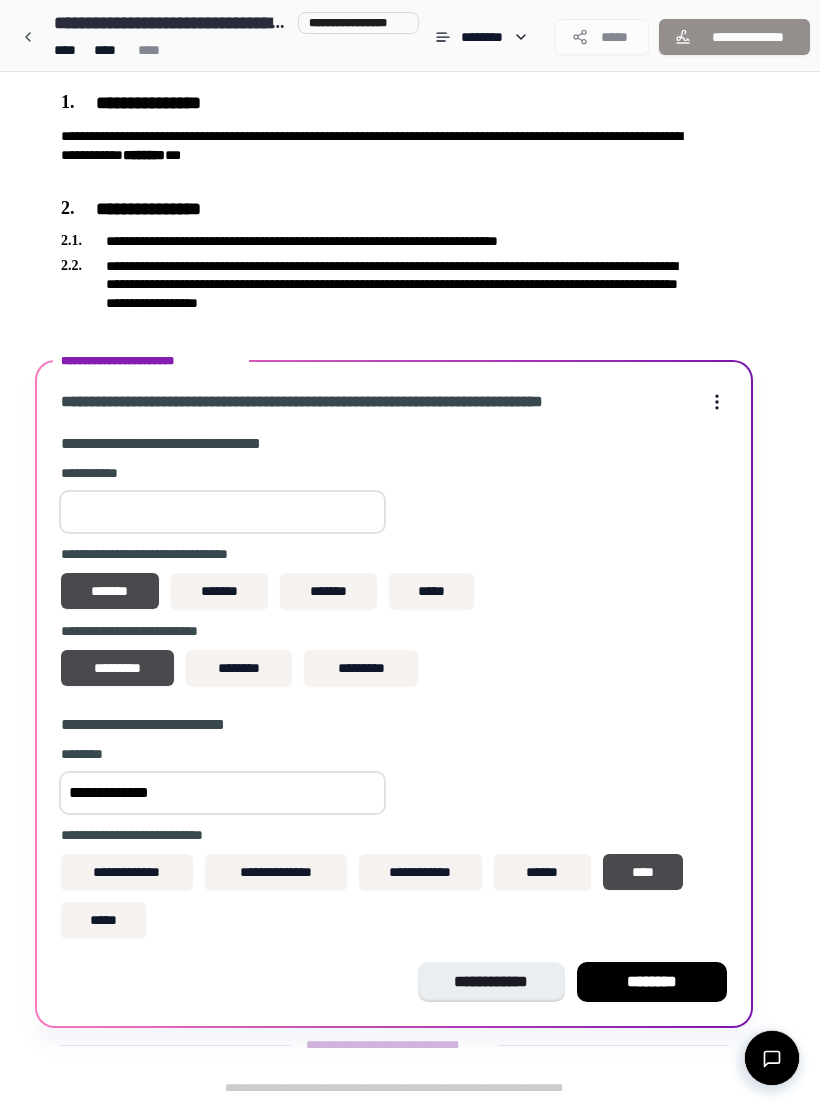 click on "********" at bounding box center [652, 982] 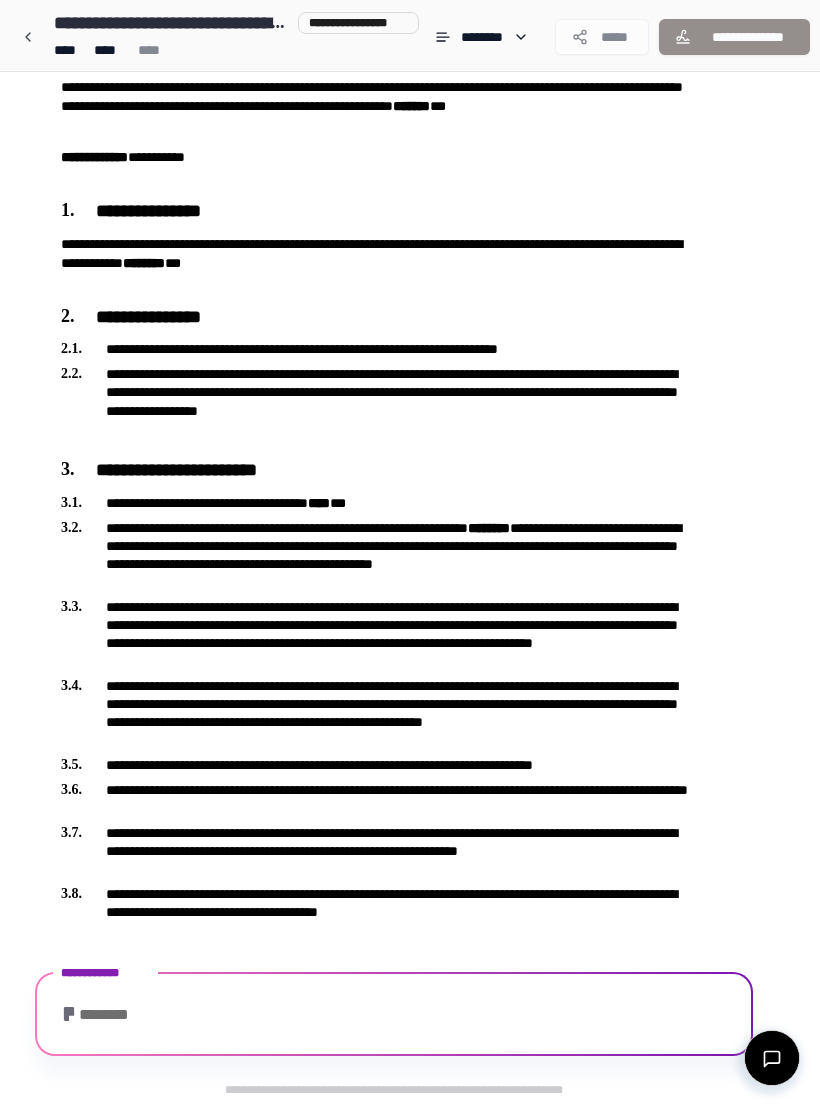scroll, scrollTop: 337, scrollLeft: 0, axis: vertical 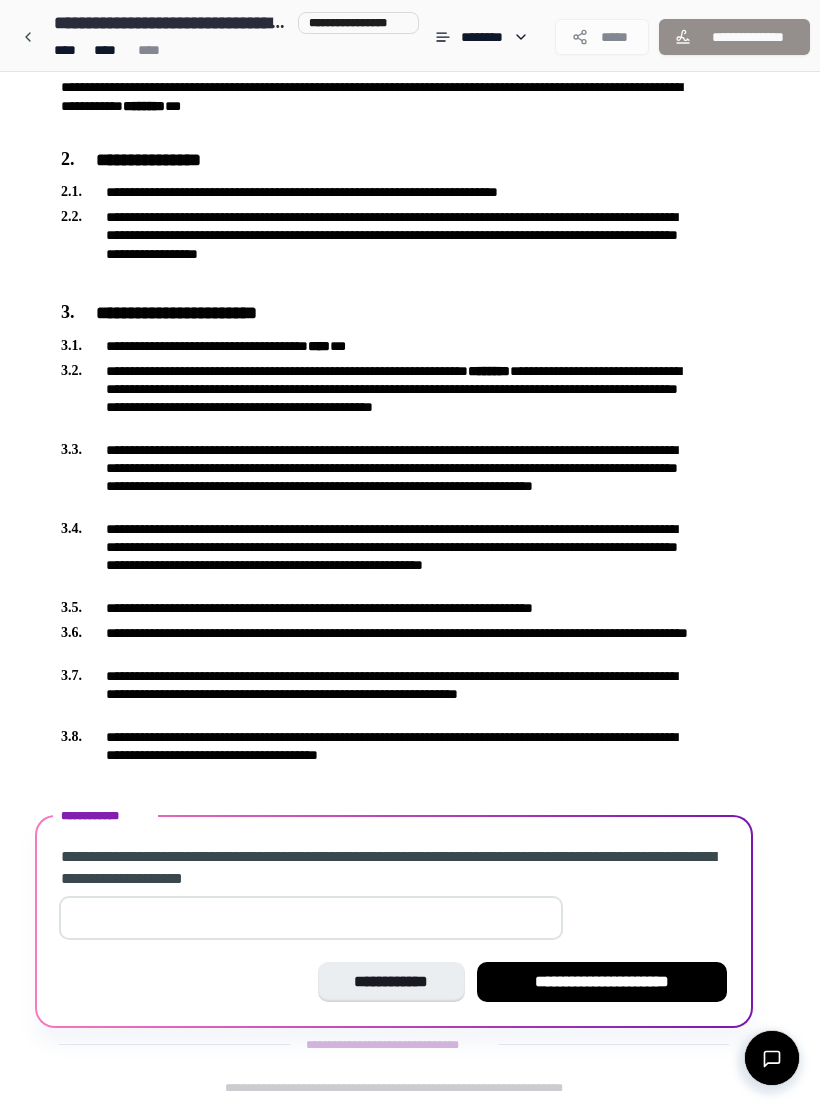 click on "**********" at bounding box center [380, 694] 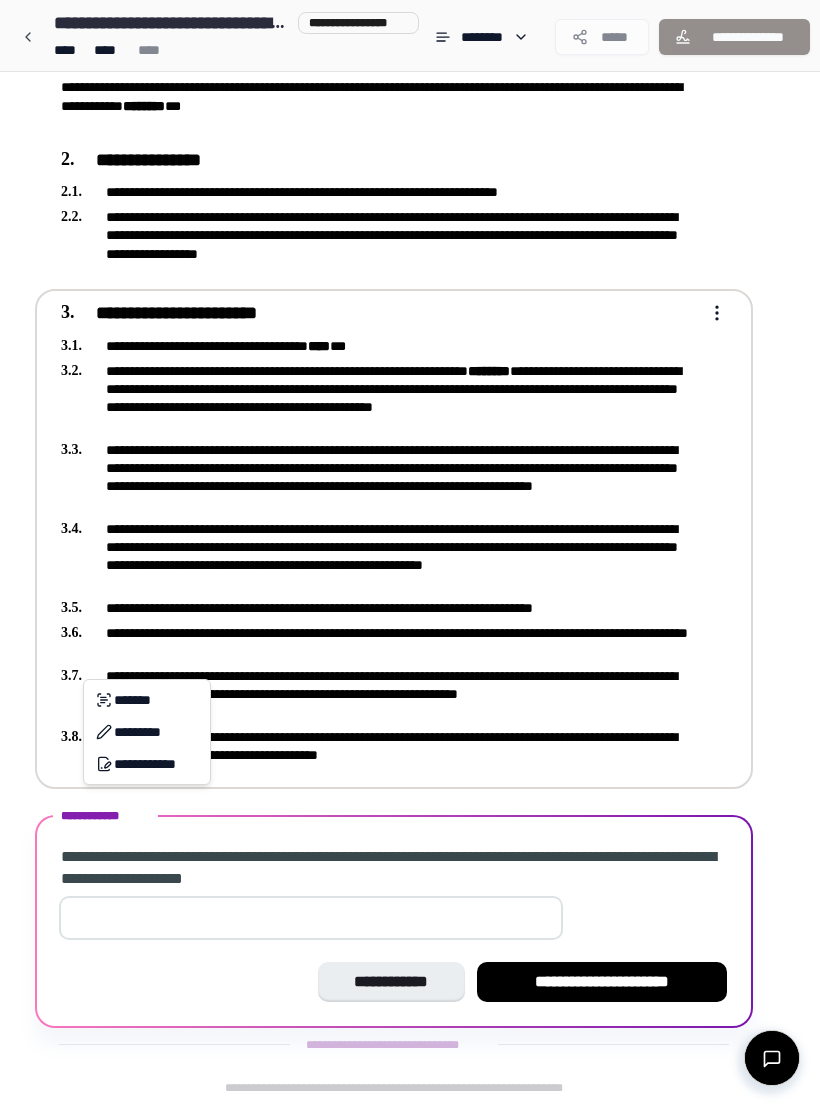 click on "**********" at bounding box center (410, 384) 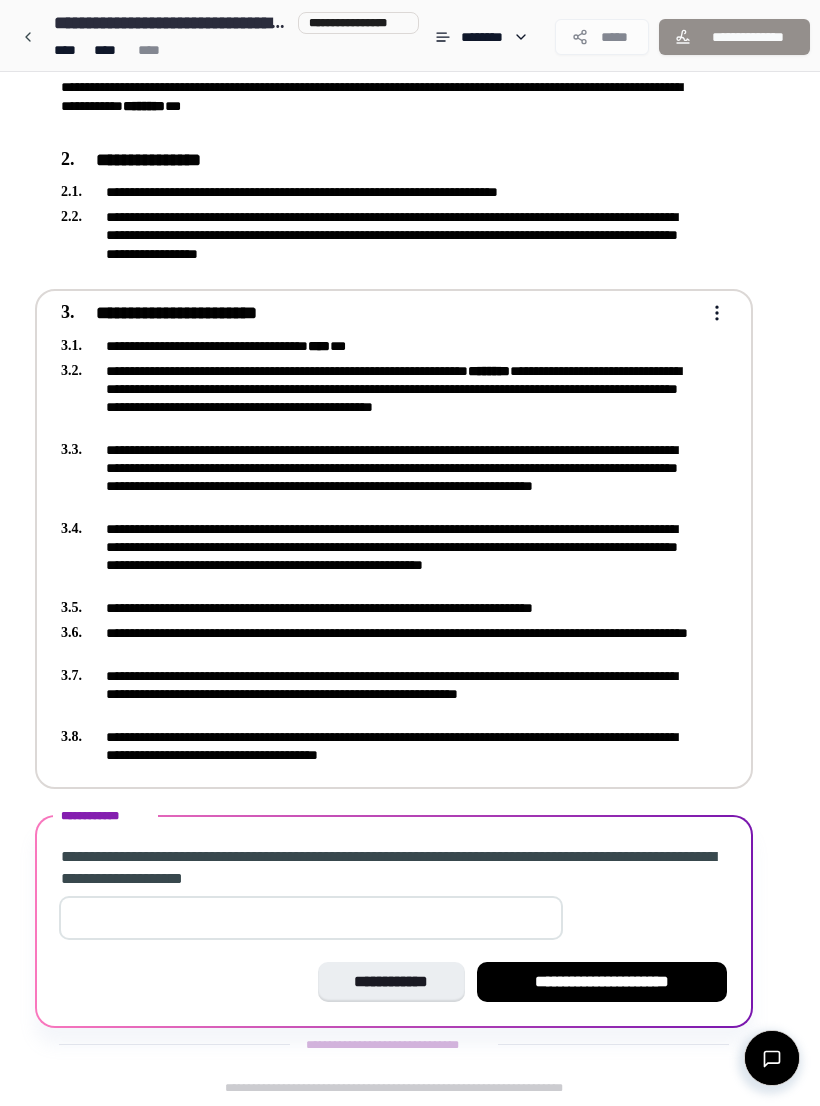 click at bounding box center [311, 918] 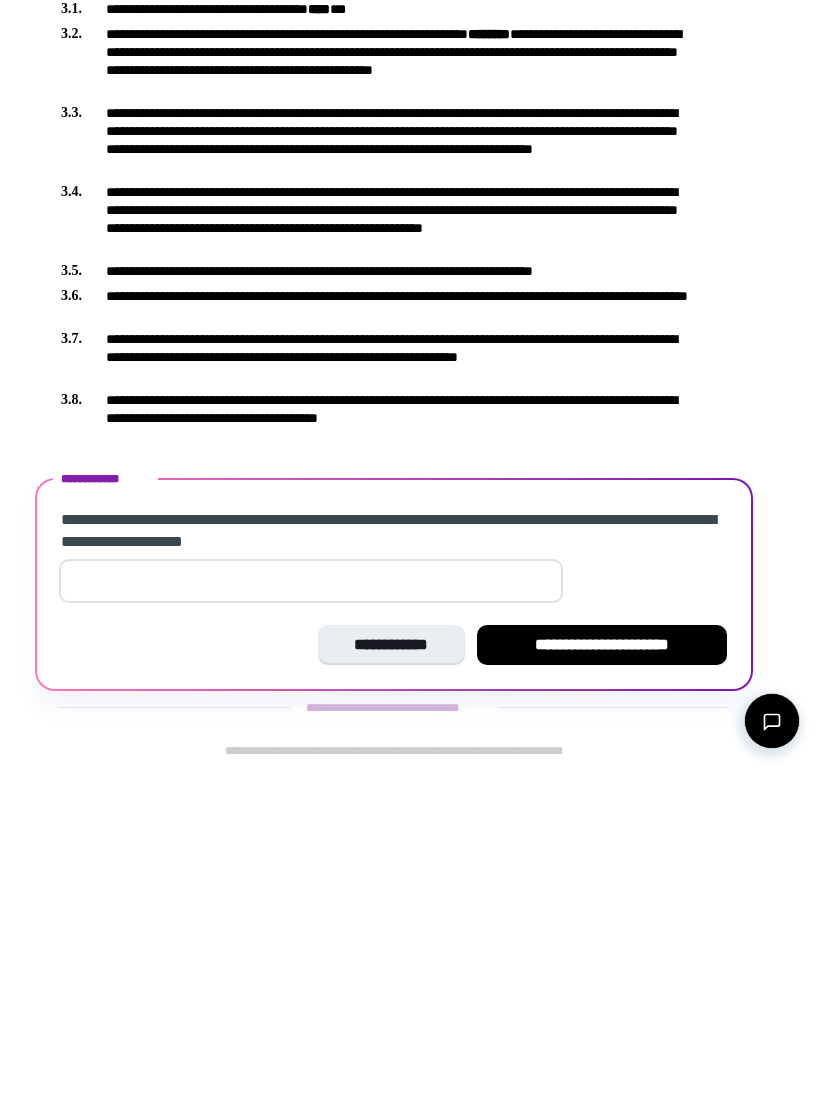type on "*" 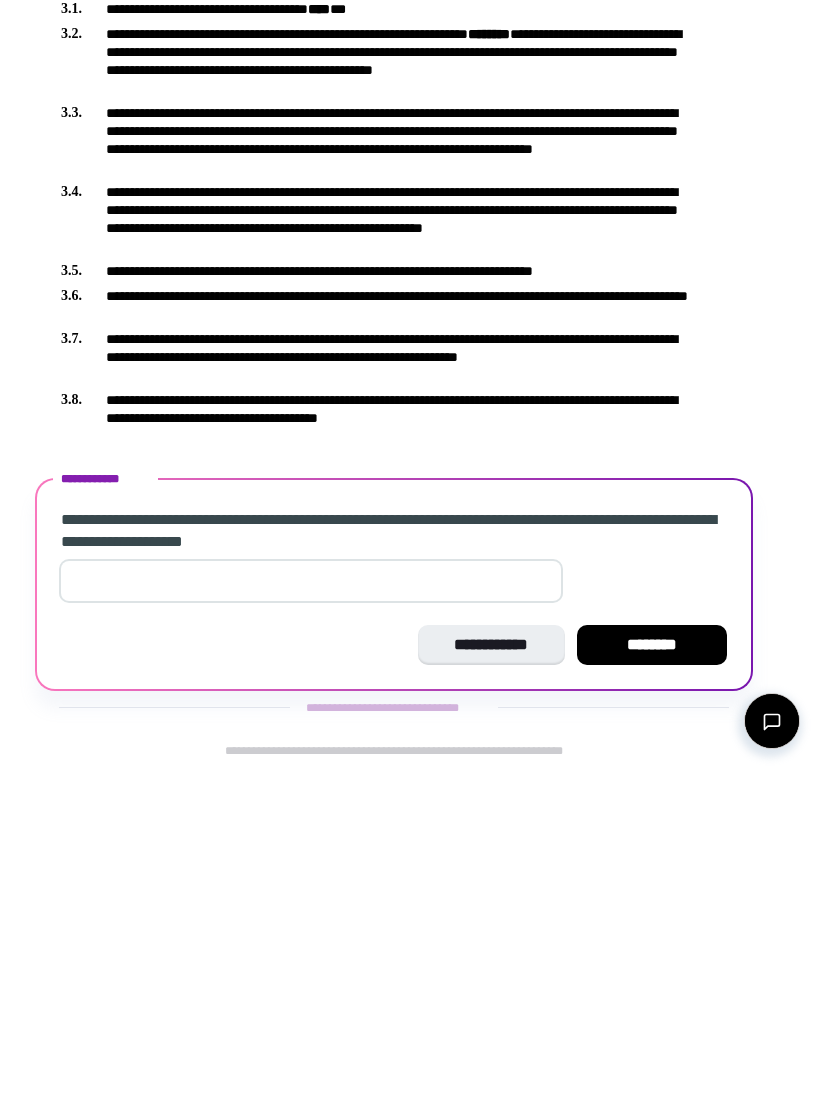 type 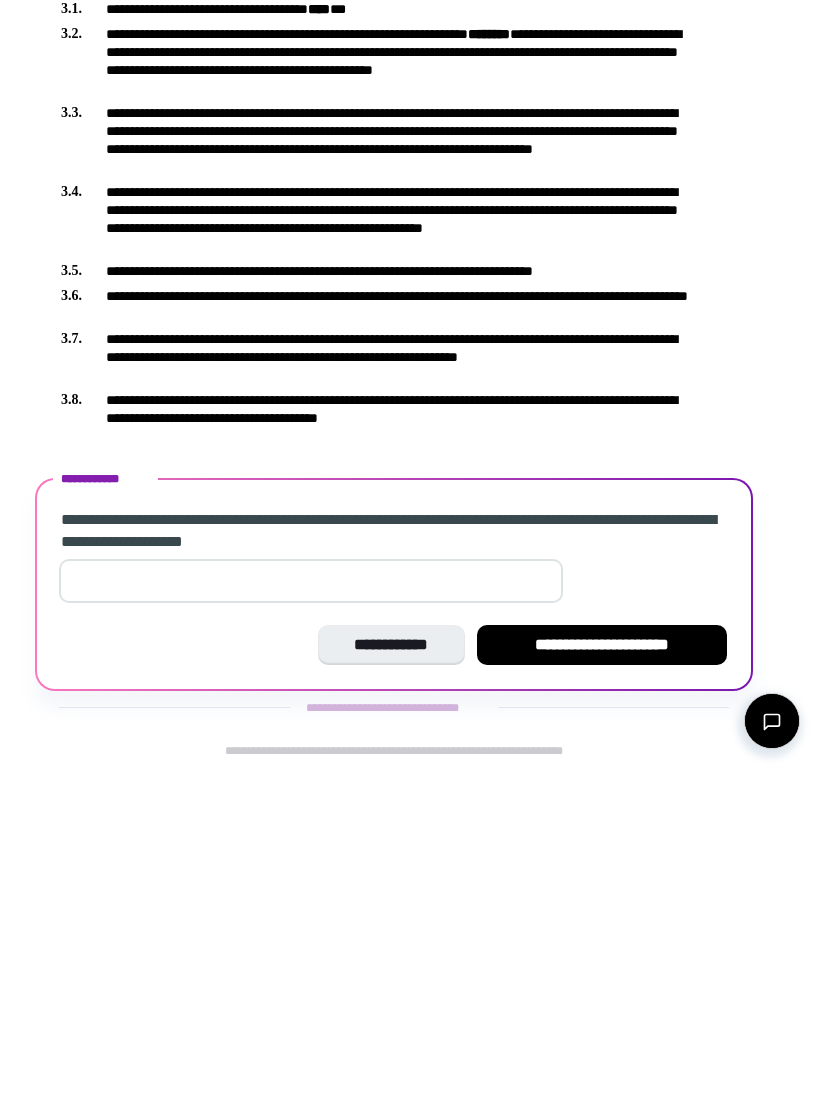 click on "**********" at bounding box center (602, 982) 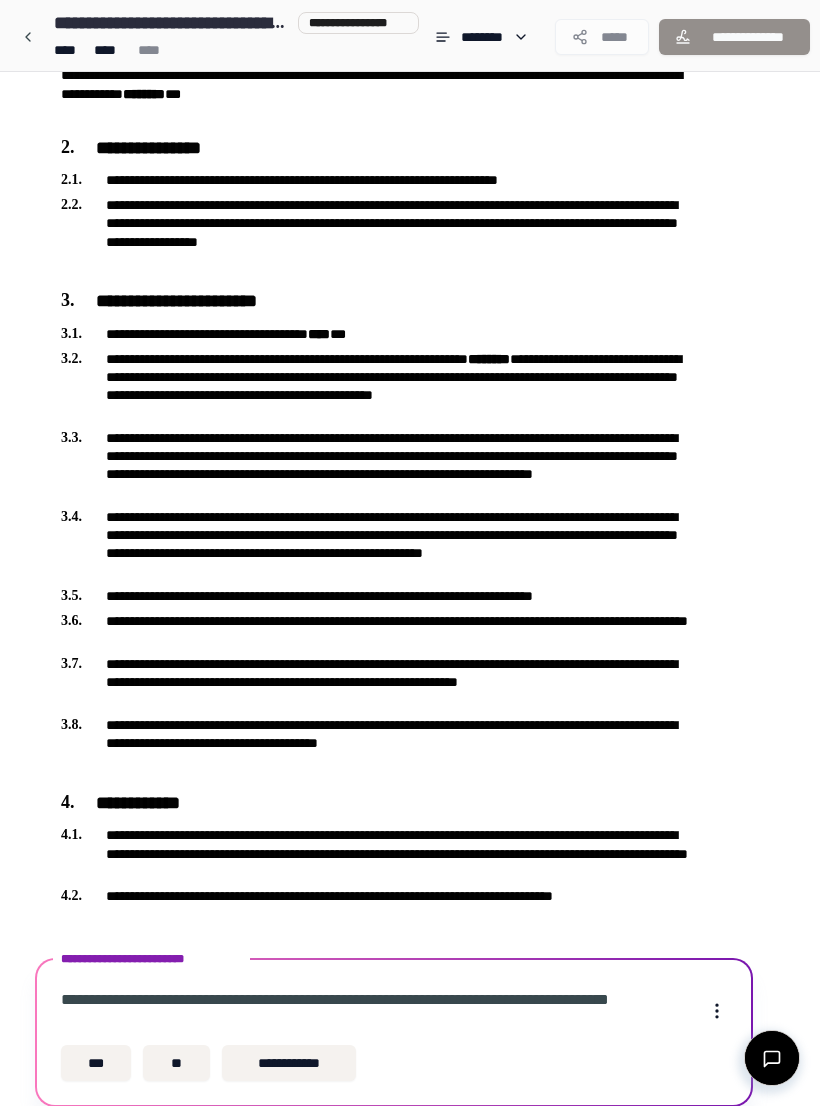 scroll, scrollTop: 0, scrollLeft: 0, axis: both 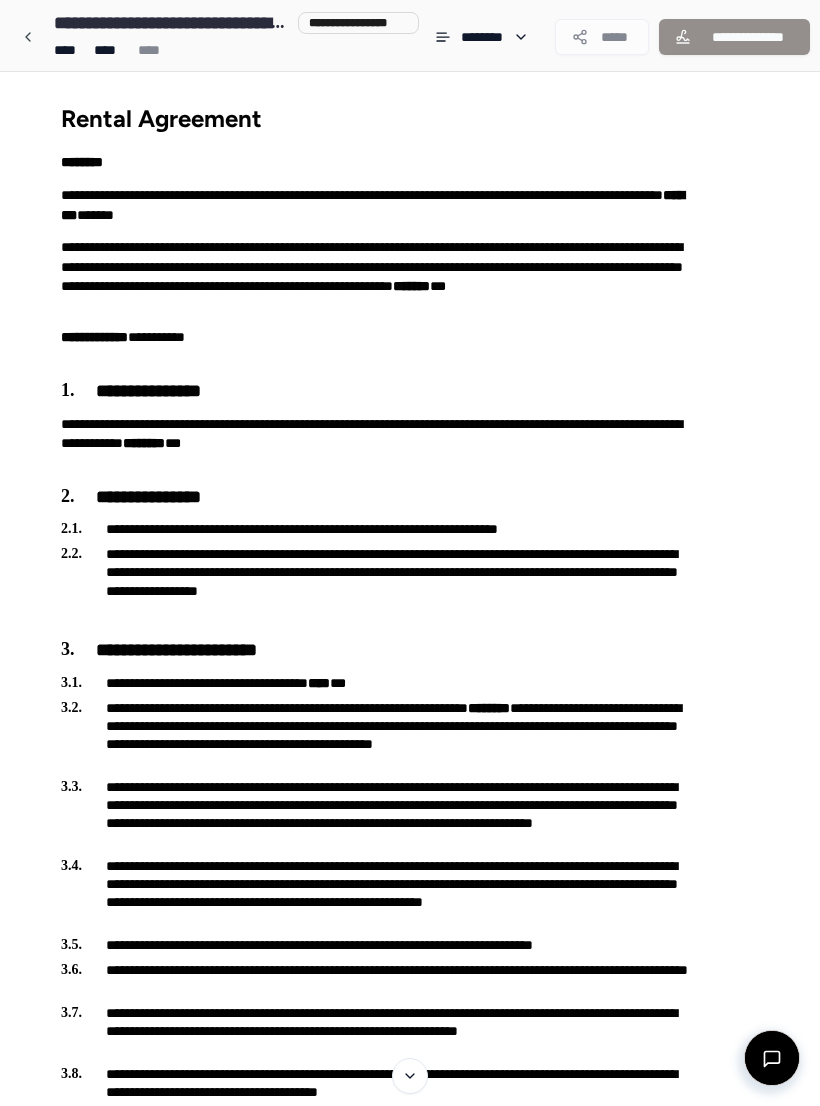 click on "**********" at bounding box center (380, 205) 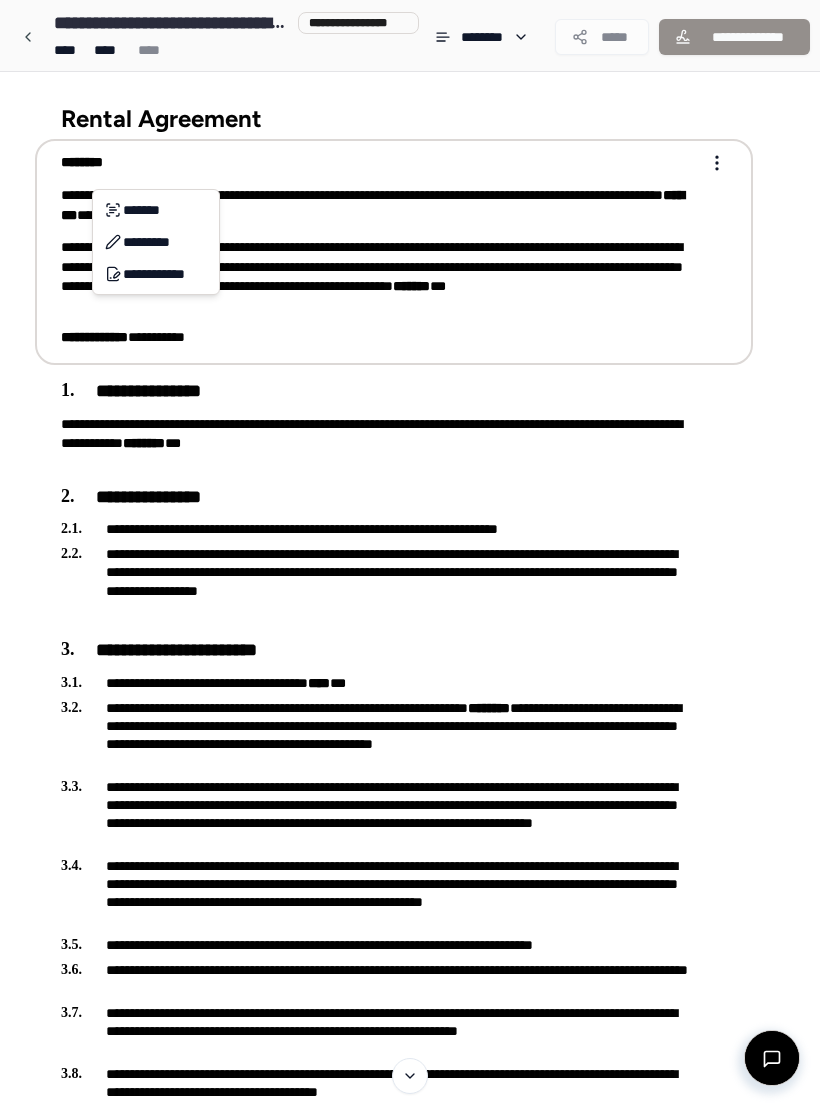 click on "**********" at bounding box center (410, 767) 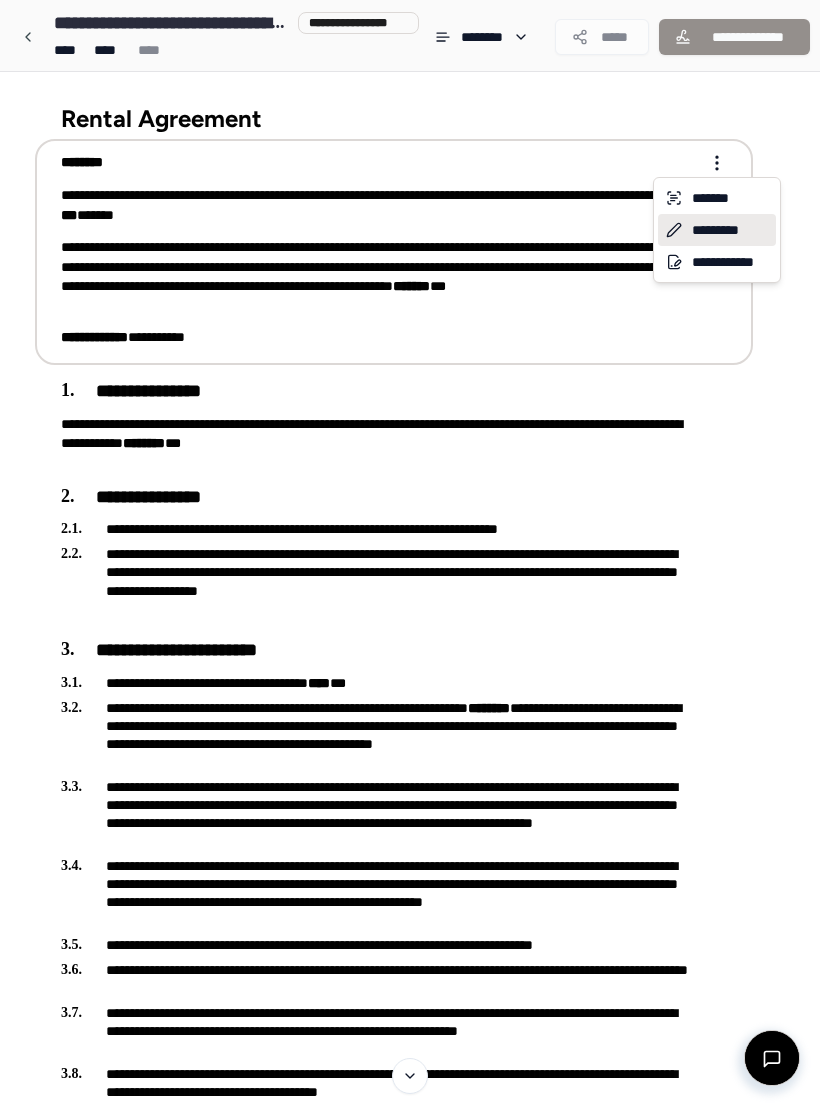 click on "*********" at bounding box center [717, 230] 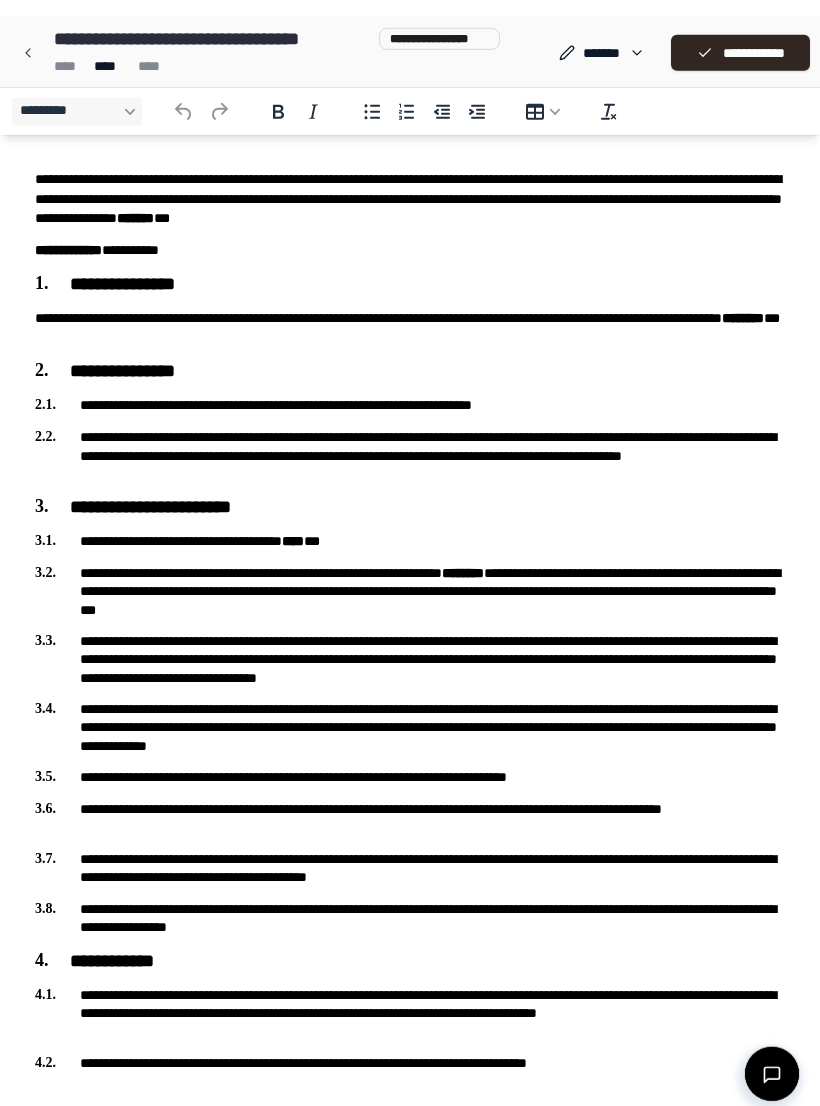 scroll, scrollTop: 0, scrollLeft: 0, axis: both 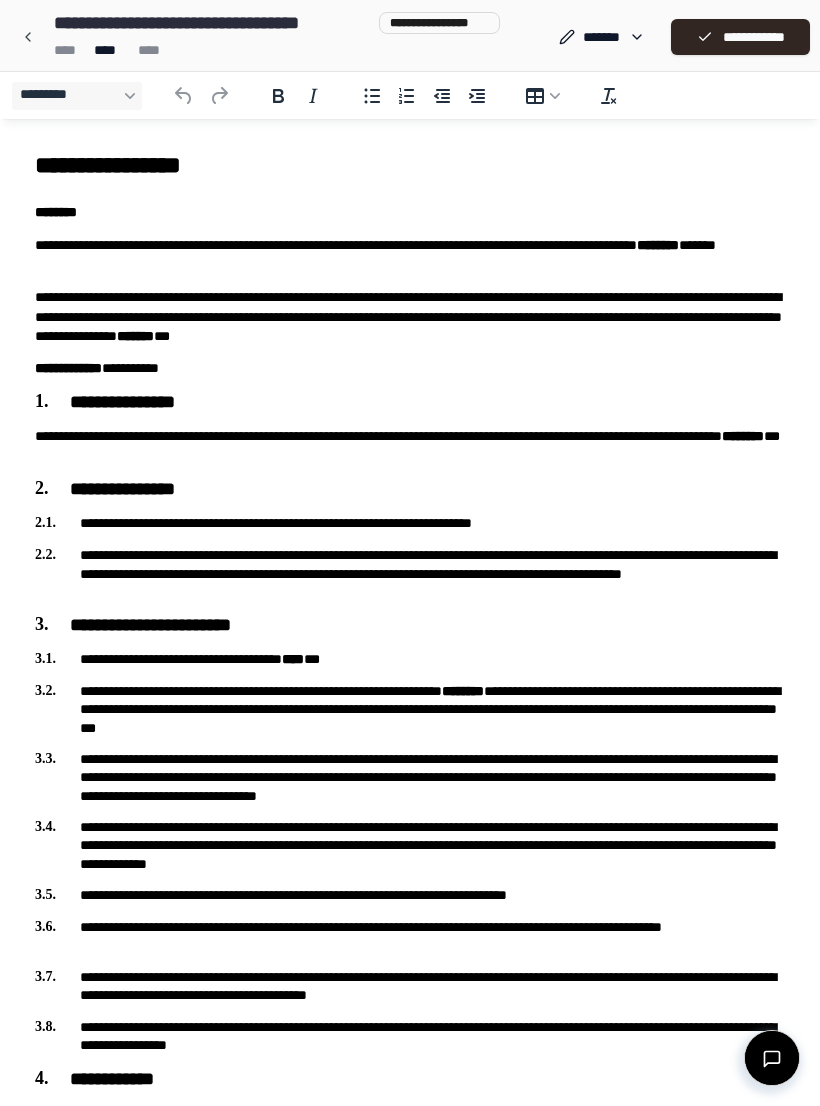 click on "********" at bounding box center (56, 212) 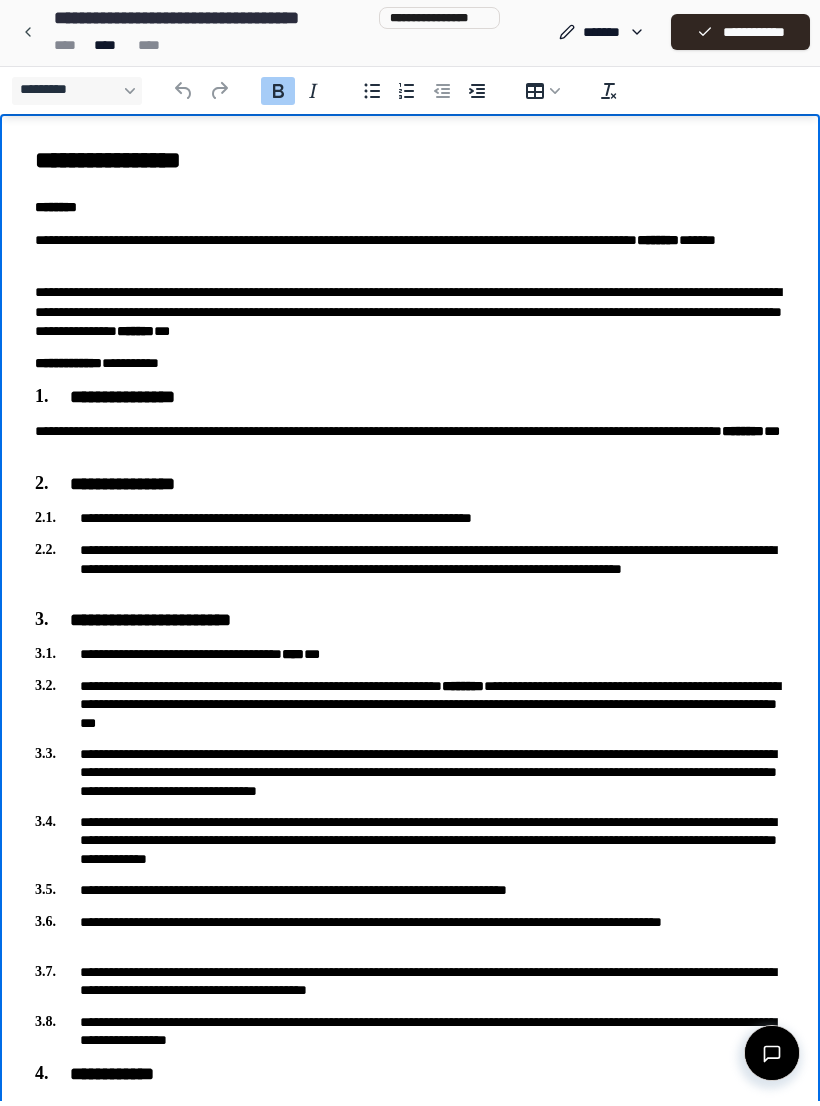 click on "********" at bounding box center (56, 207) 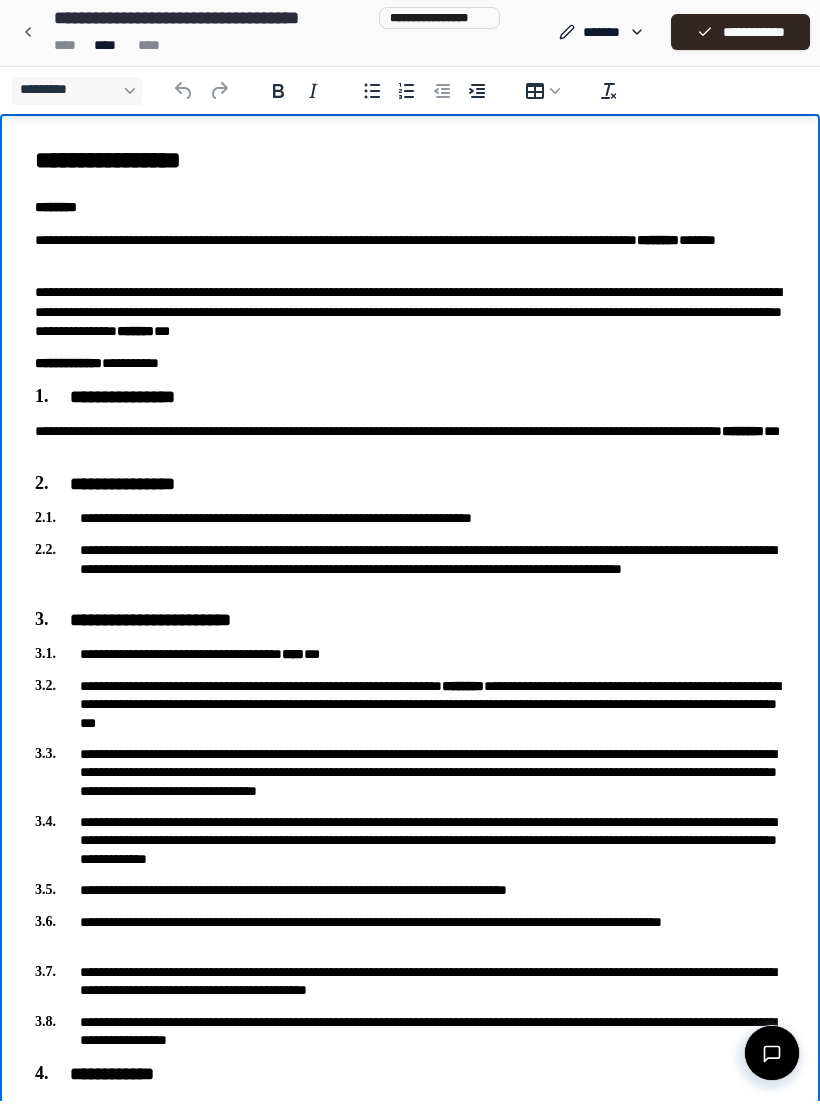 click on "**********" at bounding box center [410, 250] 